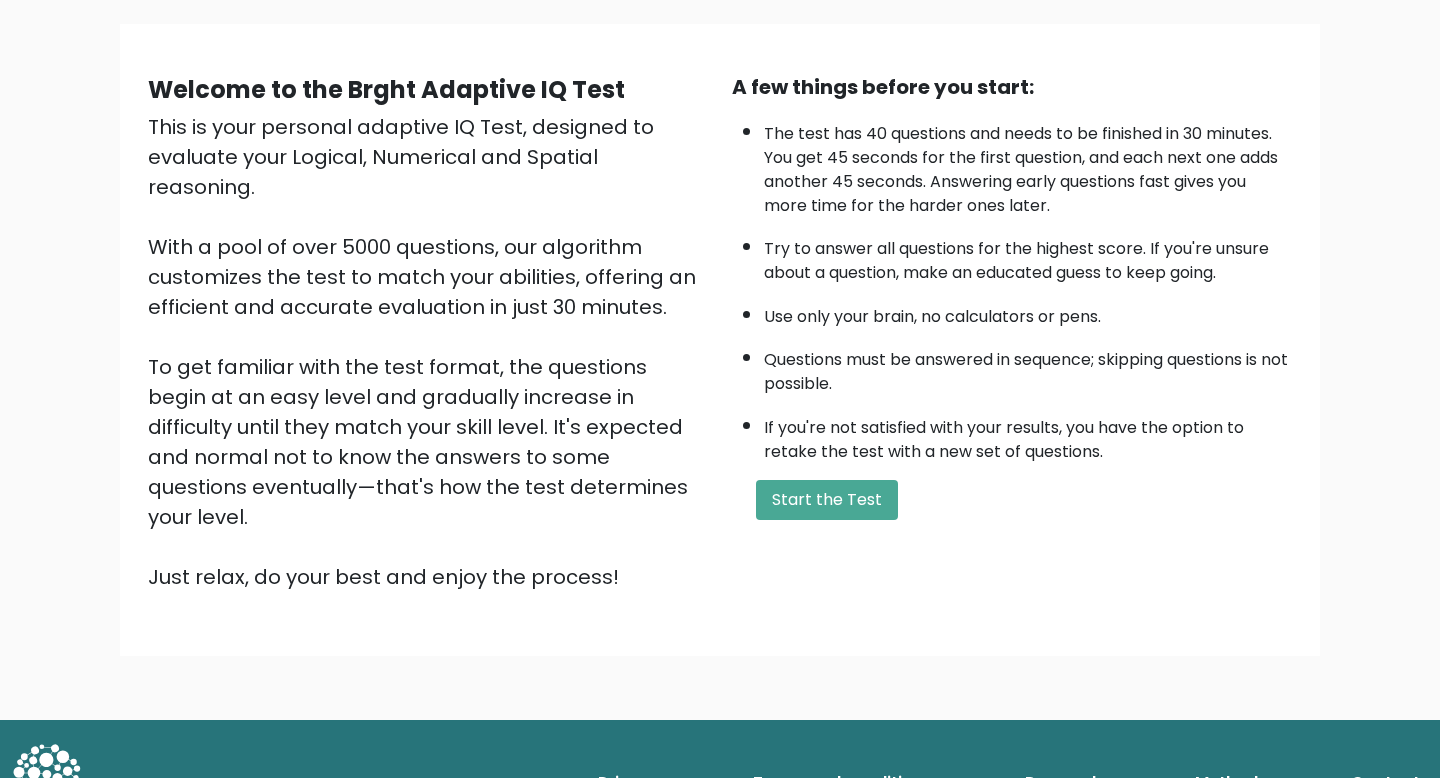 scroll, scrollTop: 138, scrollLeft: 0, axis: vertical 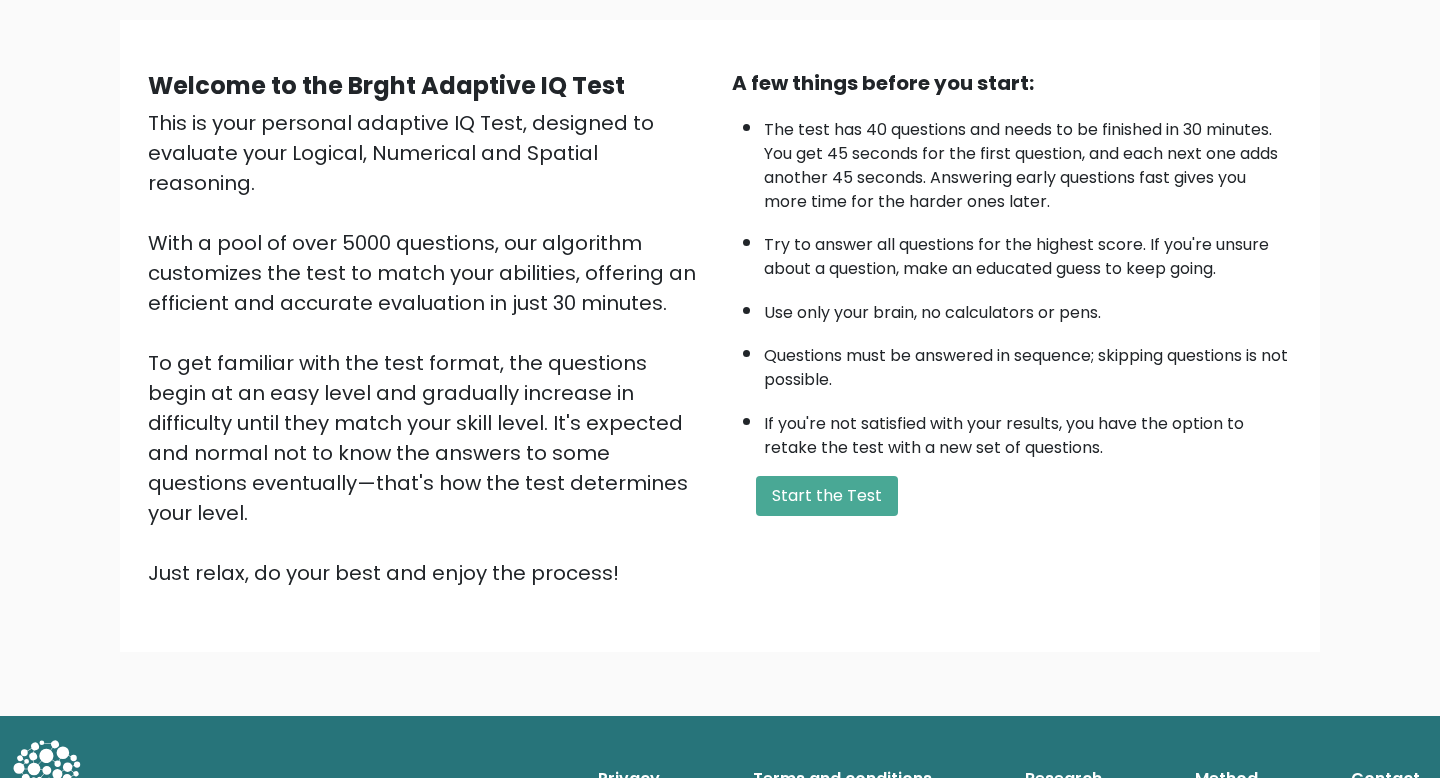 click on "A few things before you start:
The test has 40 questions and needs to be finished in 30 minutes. You get 45 seconds for the first question, and each next one adds another 45 seconds. Answering early questions fast gives you more time for the harder ones later.
Try to answer all questions for the highest score. If you're unsure about a question, make an educated guess to keep going.
Use only your brain, no calculators or pens.
Questions must be answered in sequence; skipping questions is not possible.
If you're not satisfied with your results, you have the option to retake the test with a new set of questions.
Start the Test" at bounding box center [1012, 328] 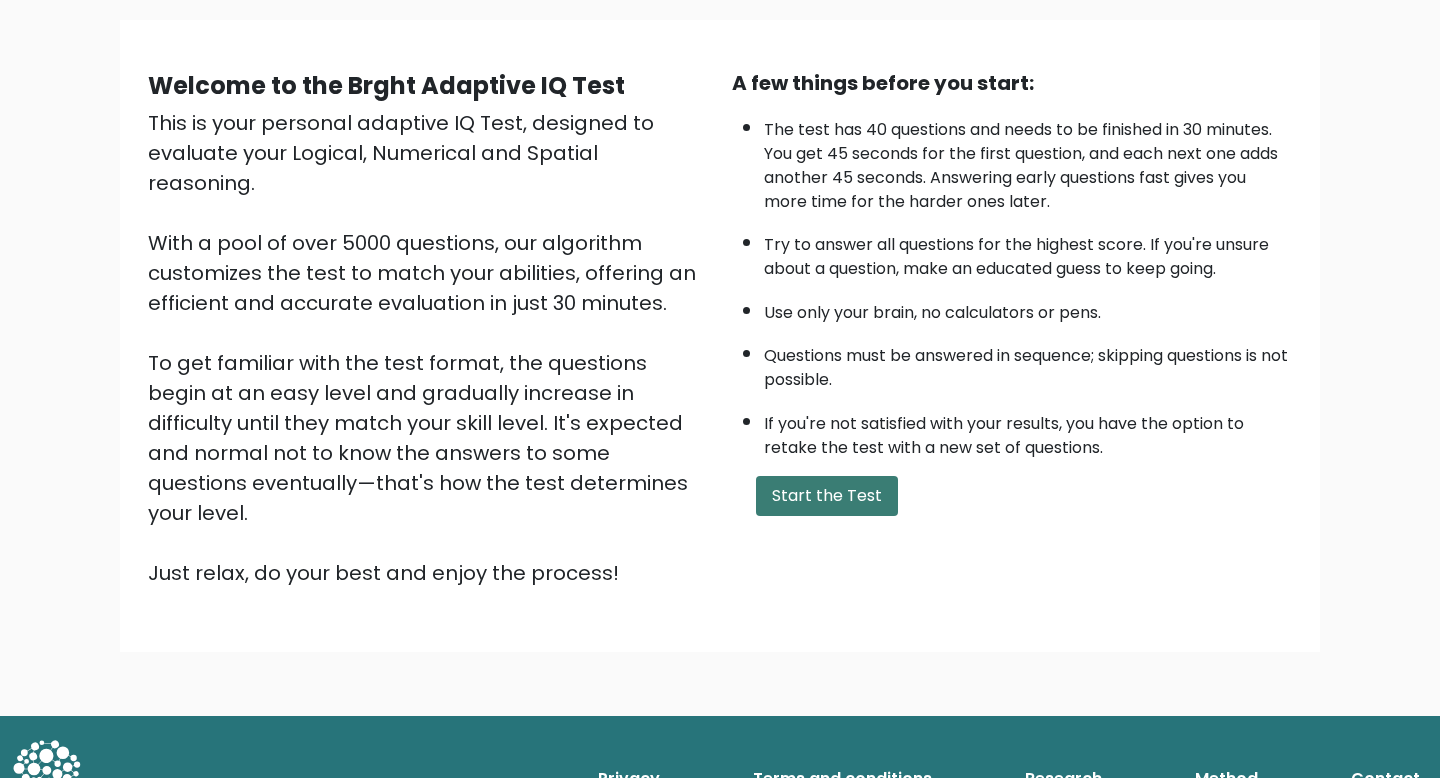 click on "Start the Test" at bounding box center [827, 496] 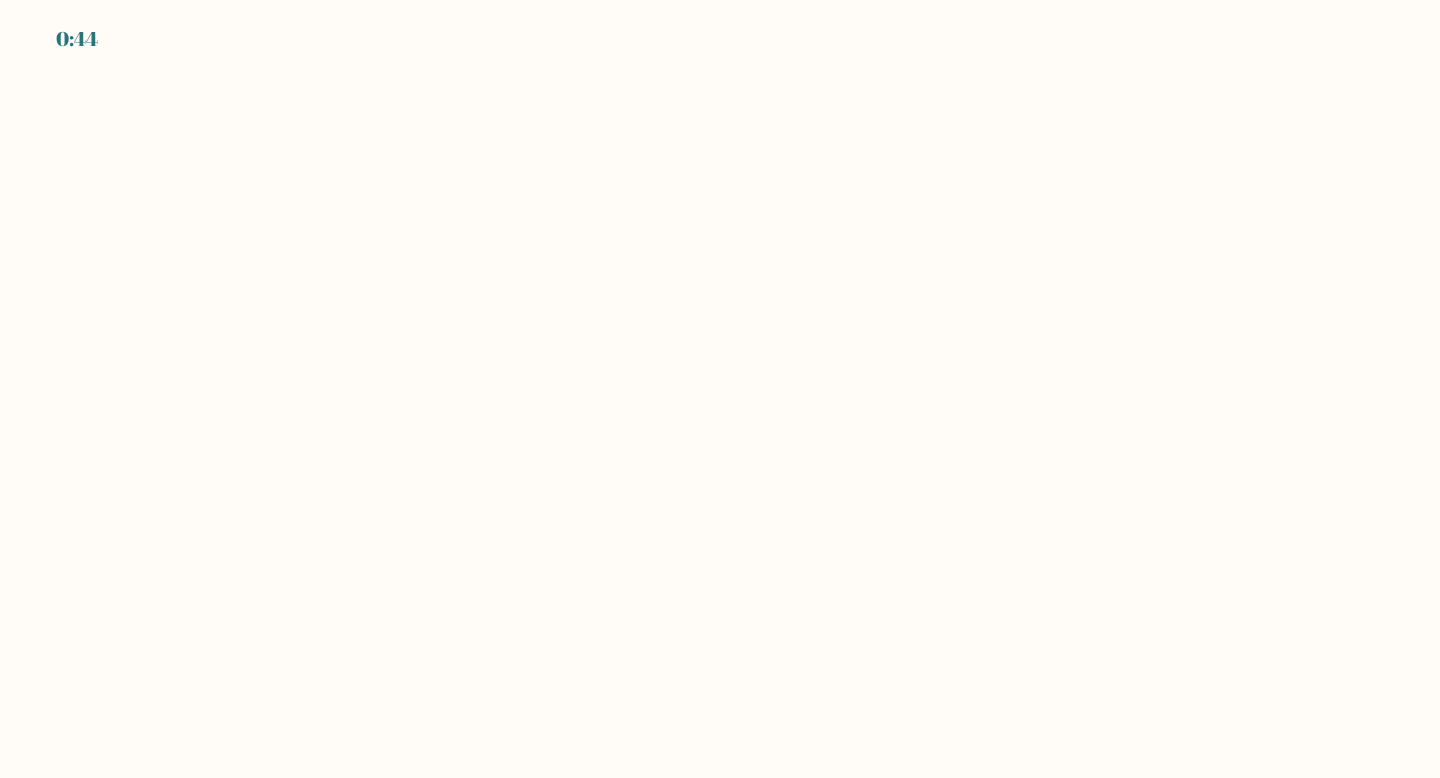 scroll, scrollTop: 0, scrollLeft: 0, axis: both 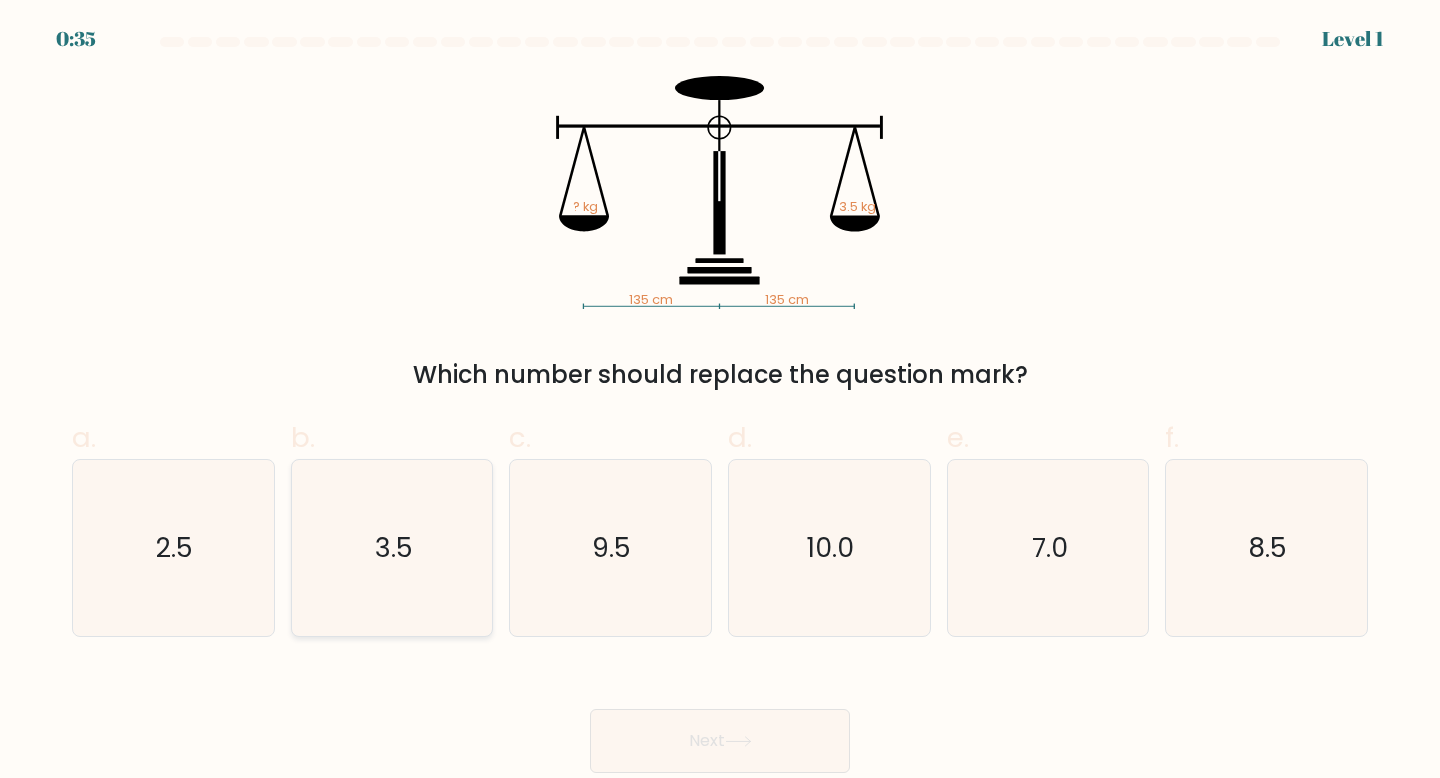 click on "3.5" 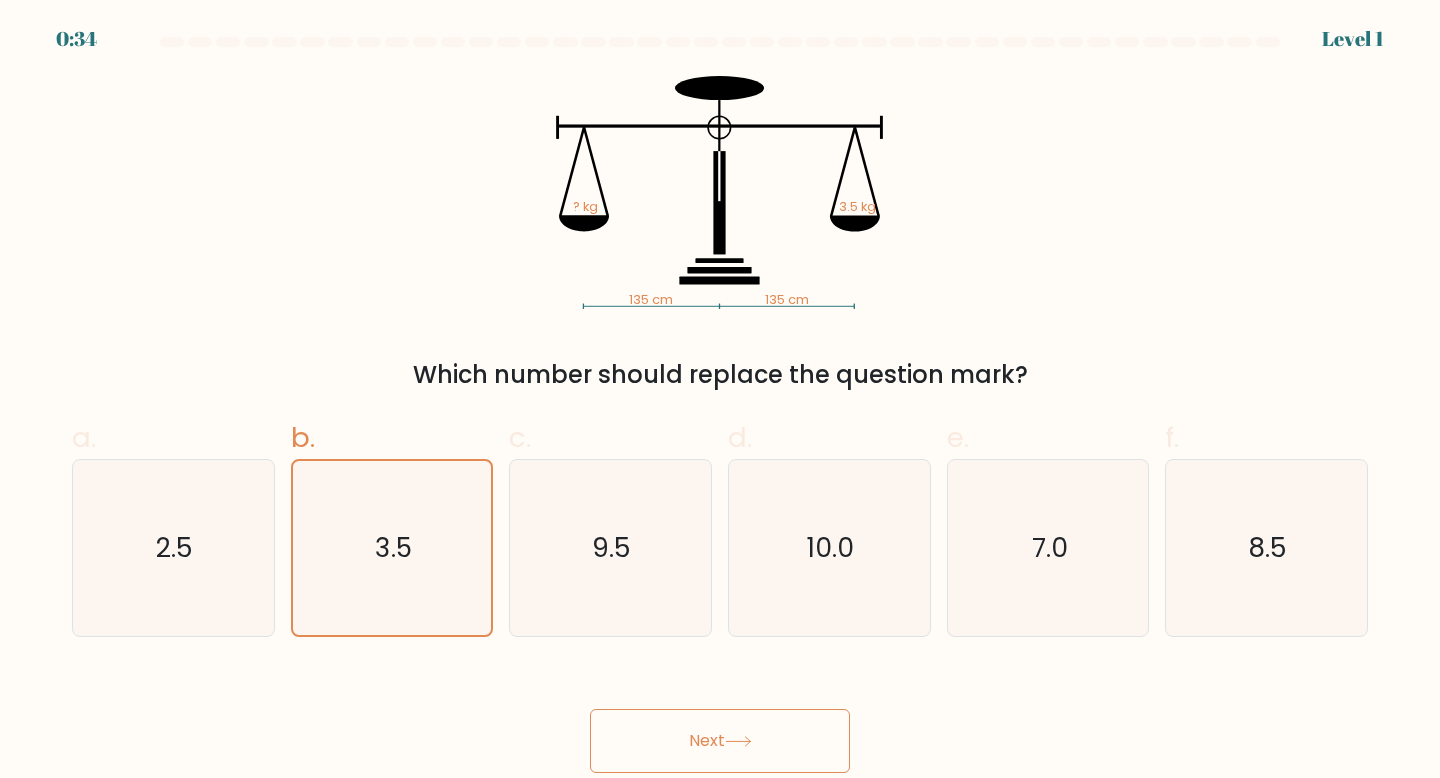 click on "Next" at bounding box center (720, 741) 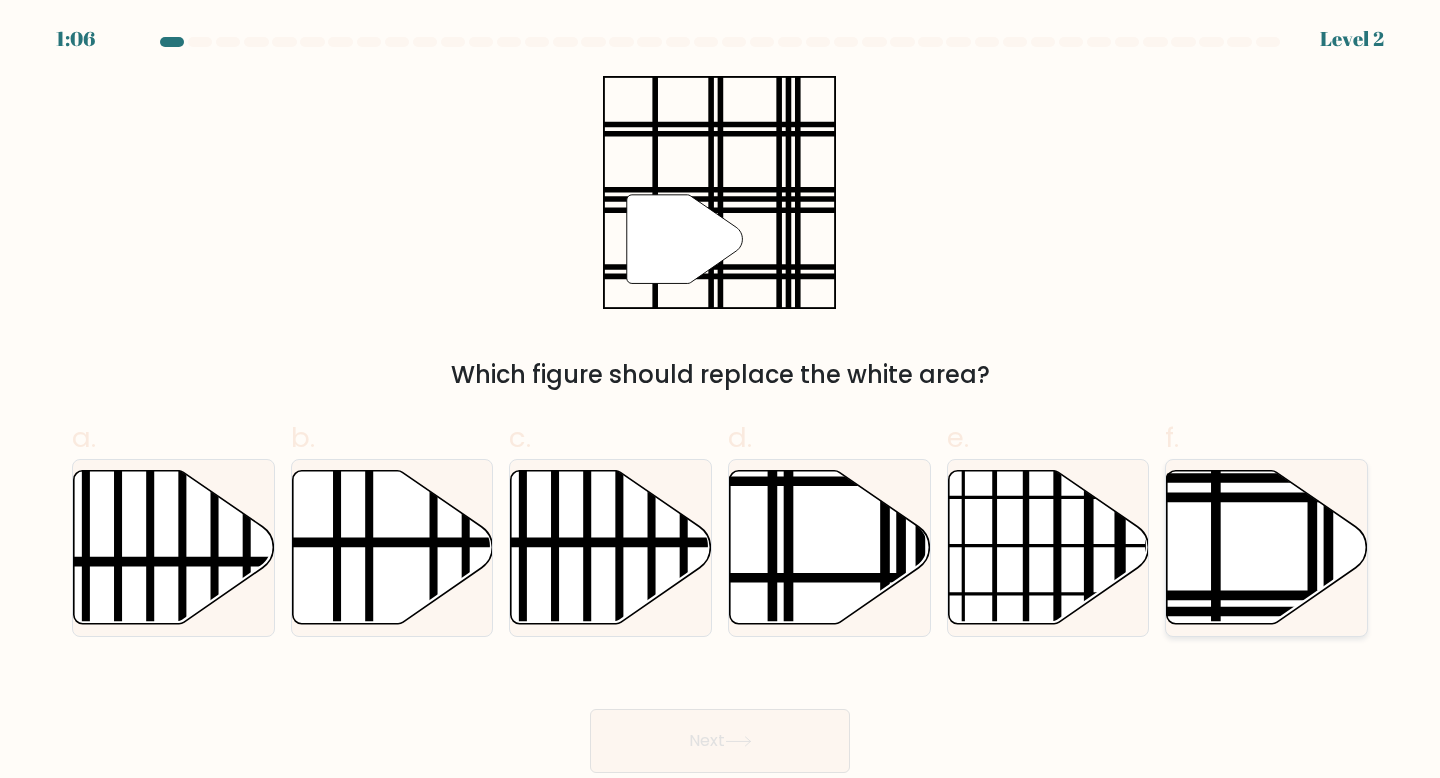 click 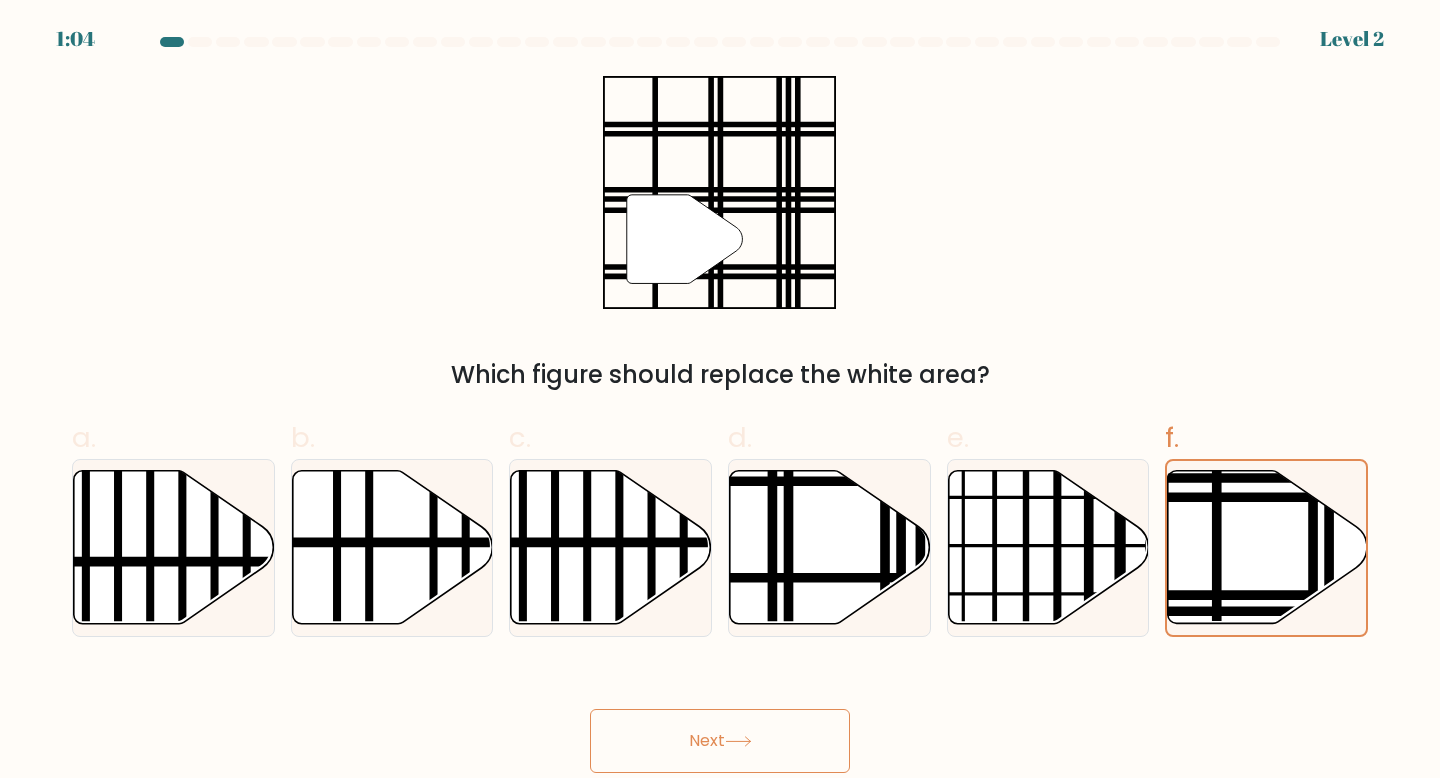 click on "Next" at bounding box center [720, 741] 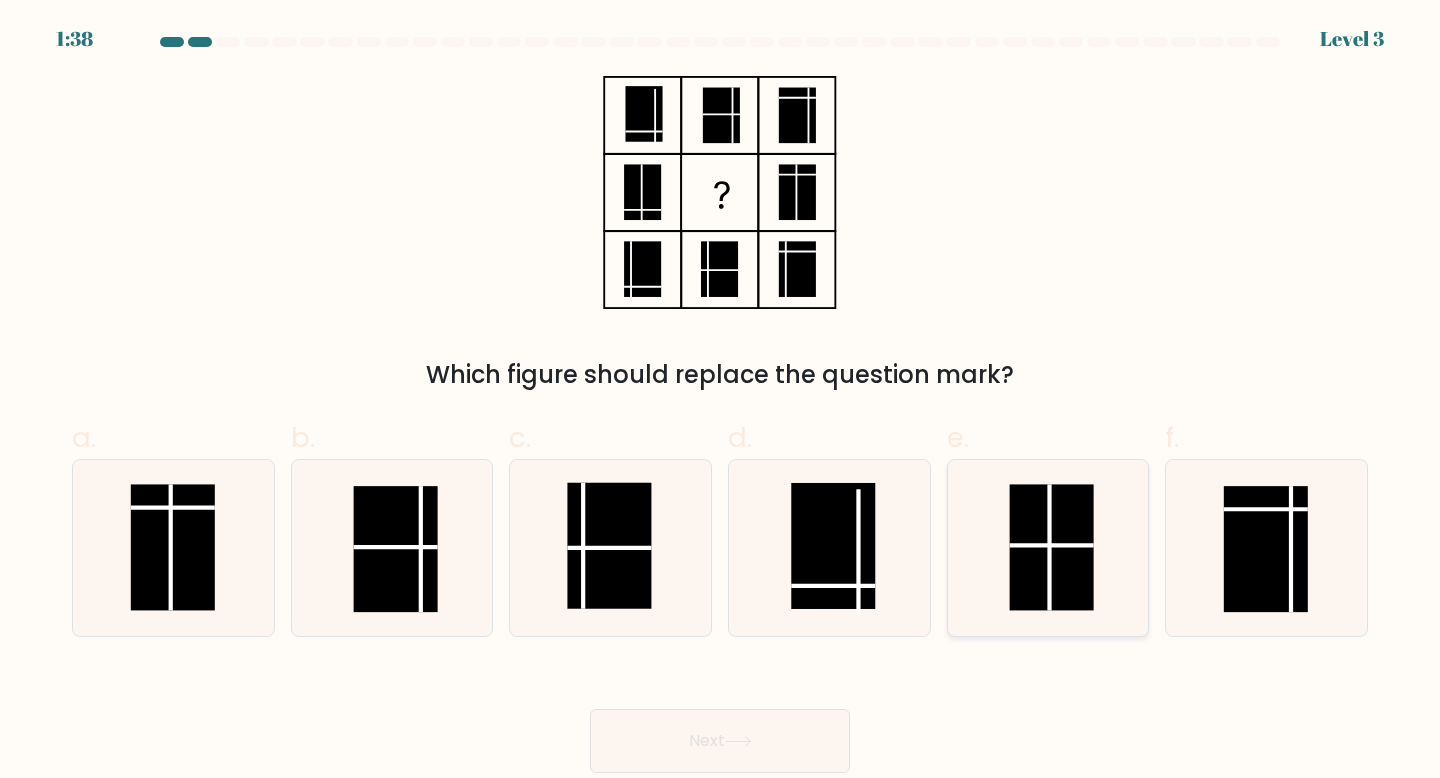 click 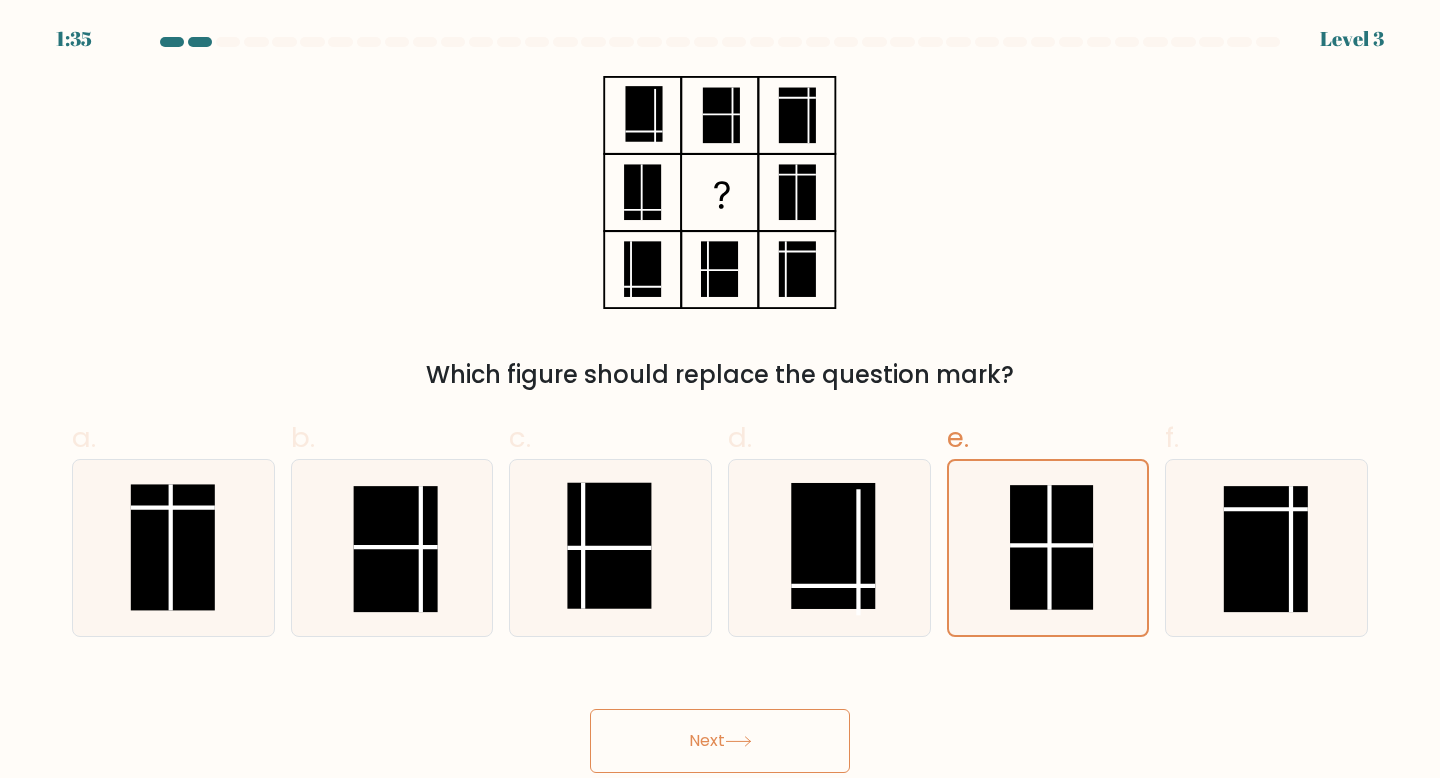 click on "Next" at bounding box center [720, 741] 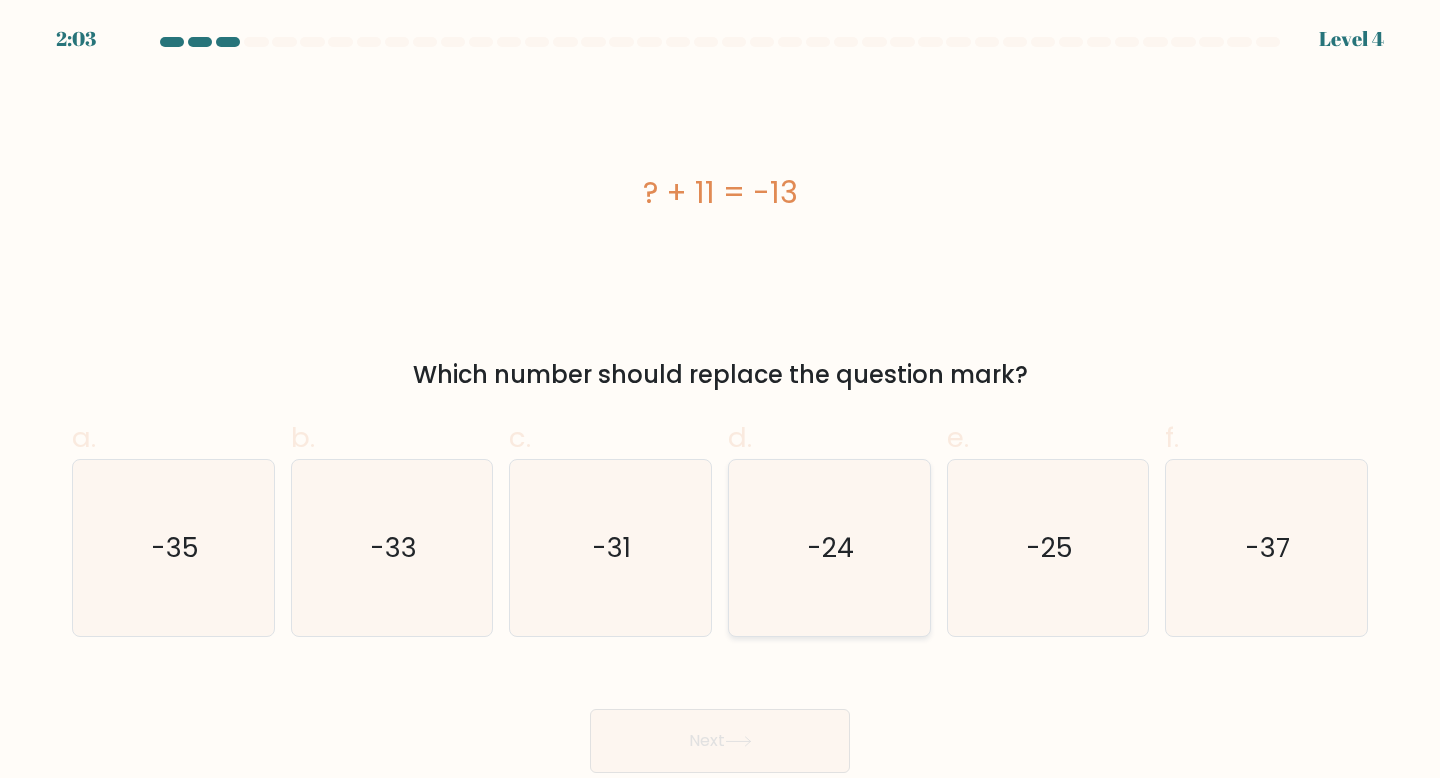 click on "-24" 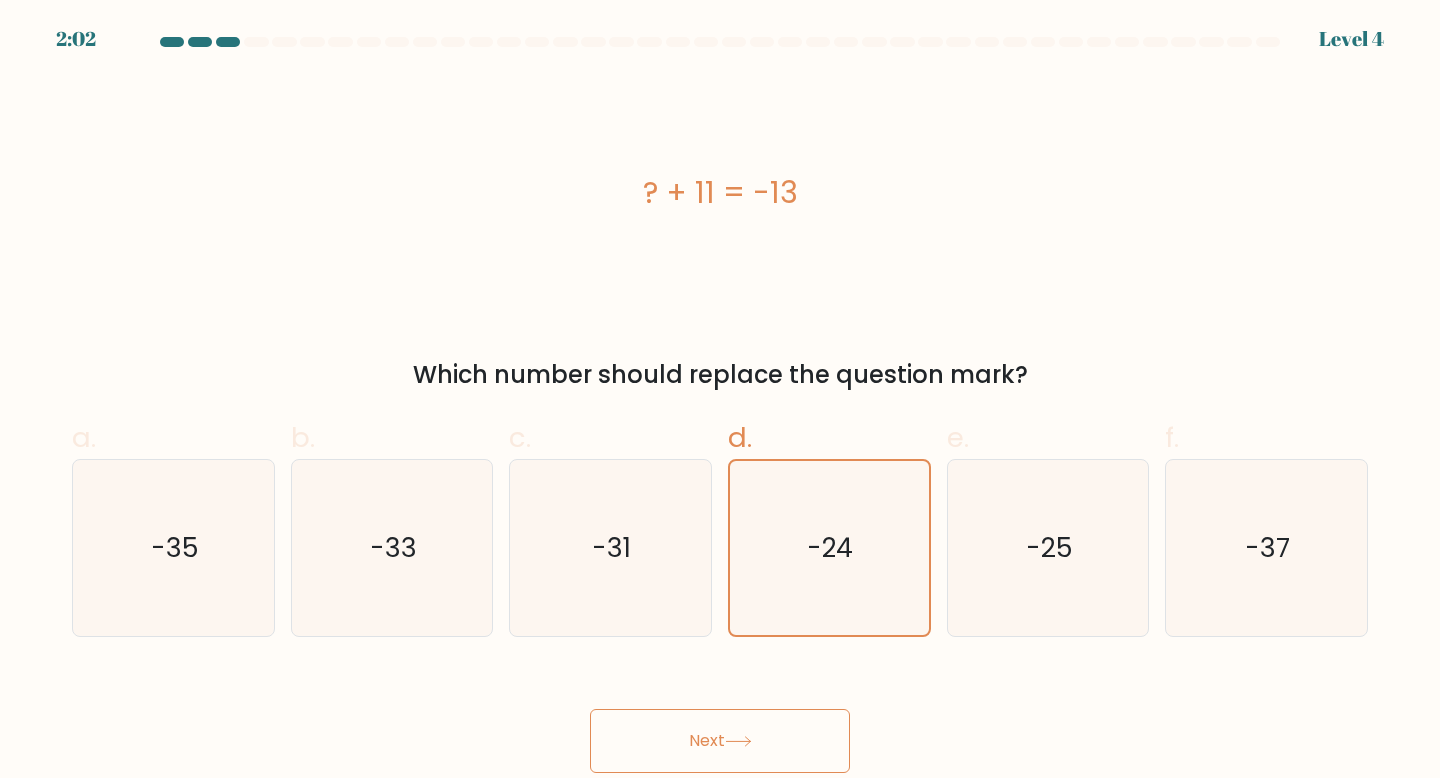 click on "Next" at bounding box center (720, 741) 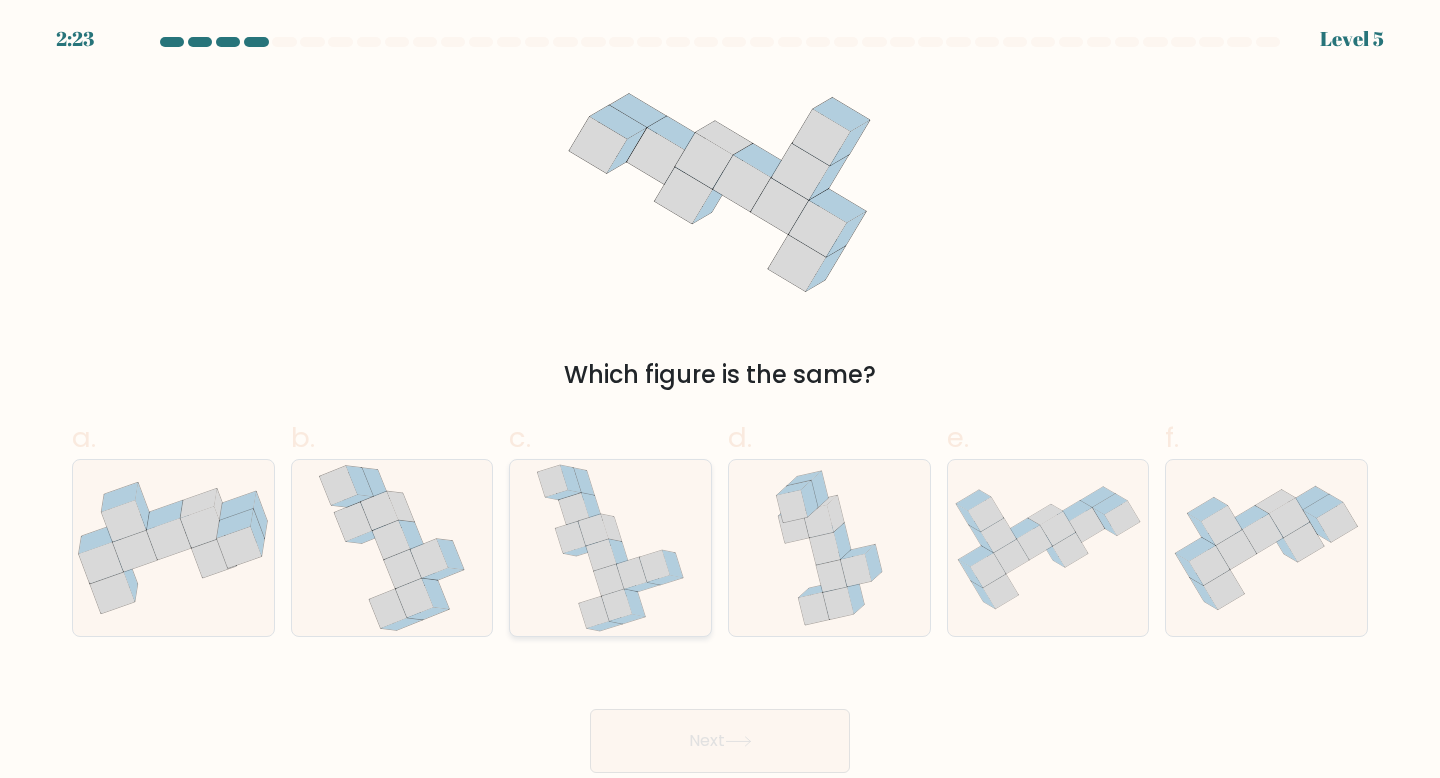 click 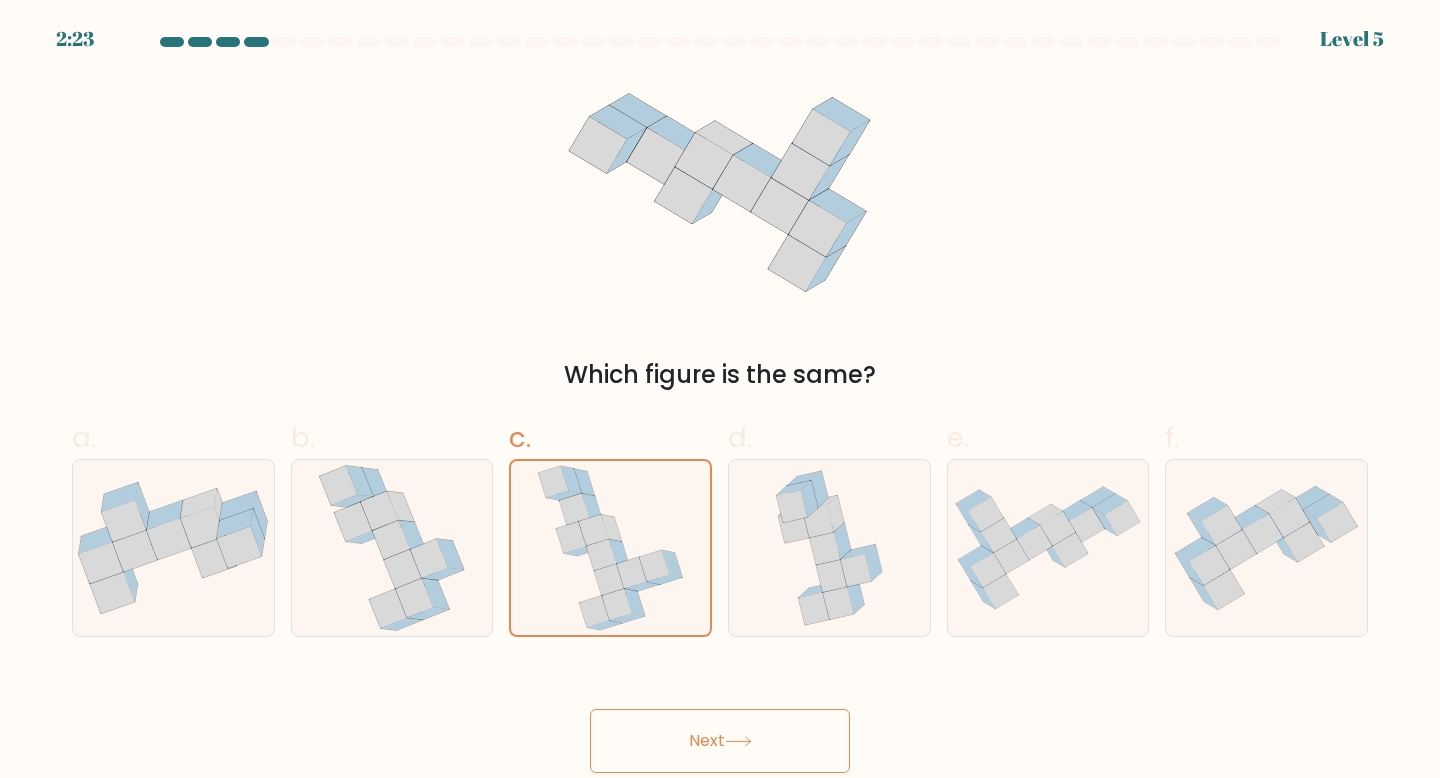 click on "Next" at bounding box center (720, 741) 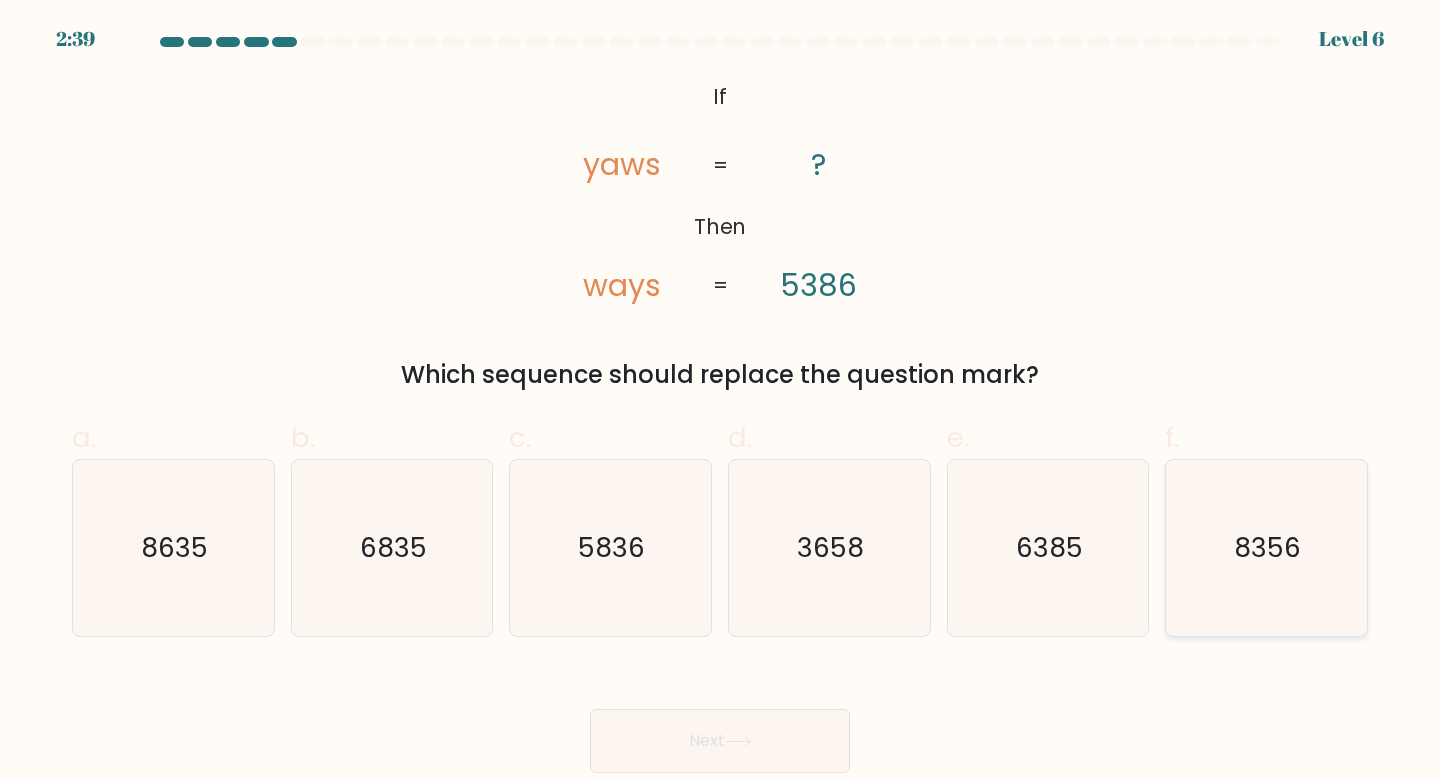 click on "8356" 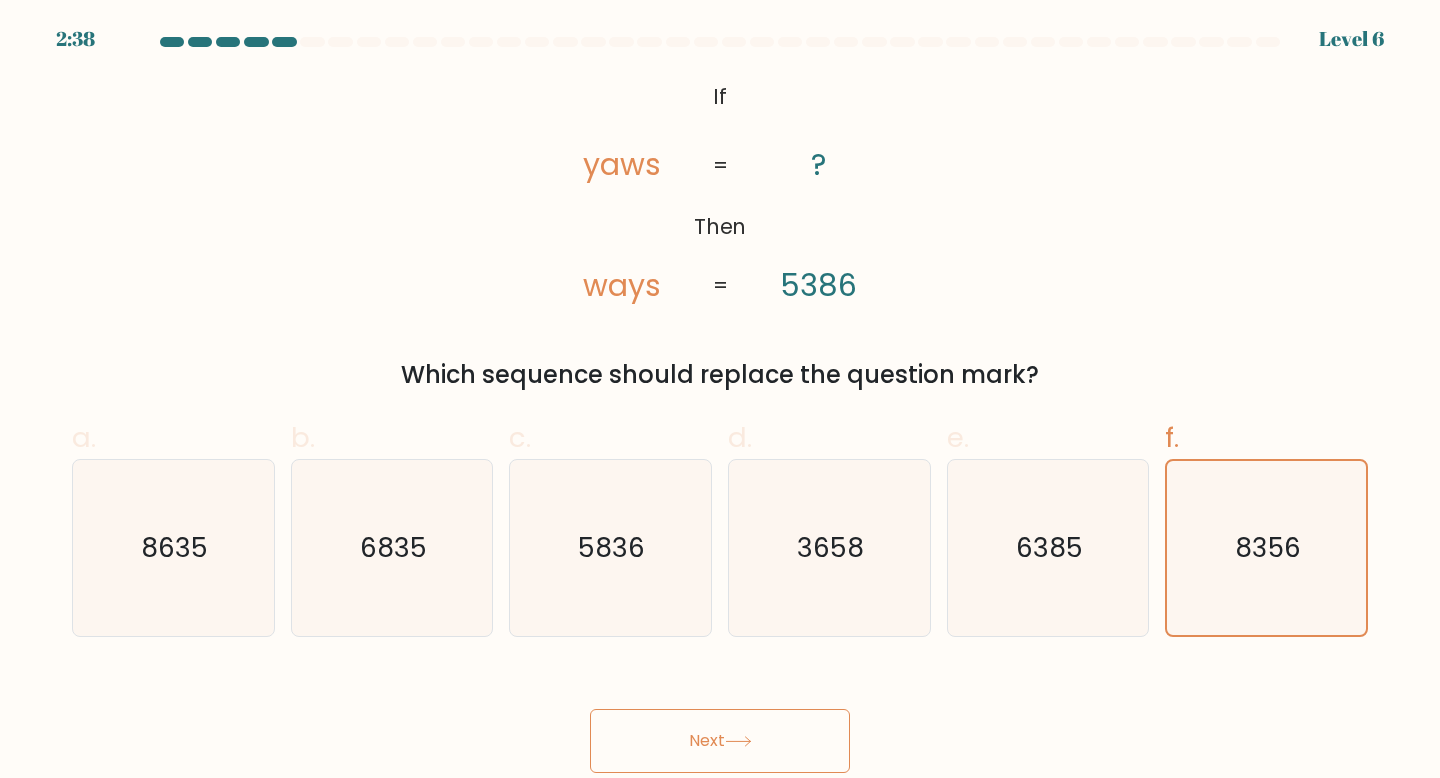 click on "Next" at bounding box center (720, 741) 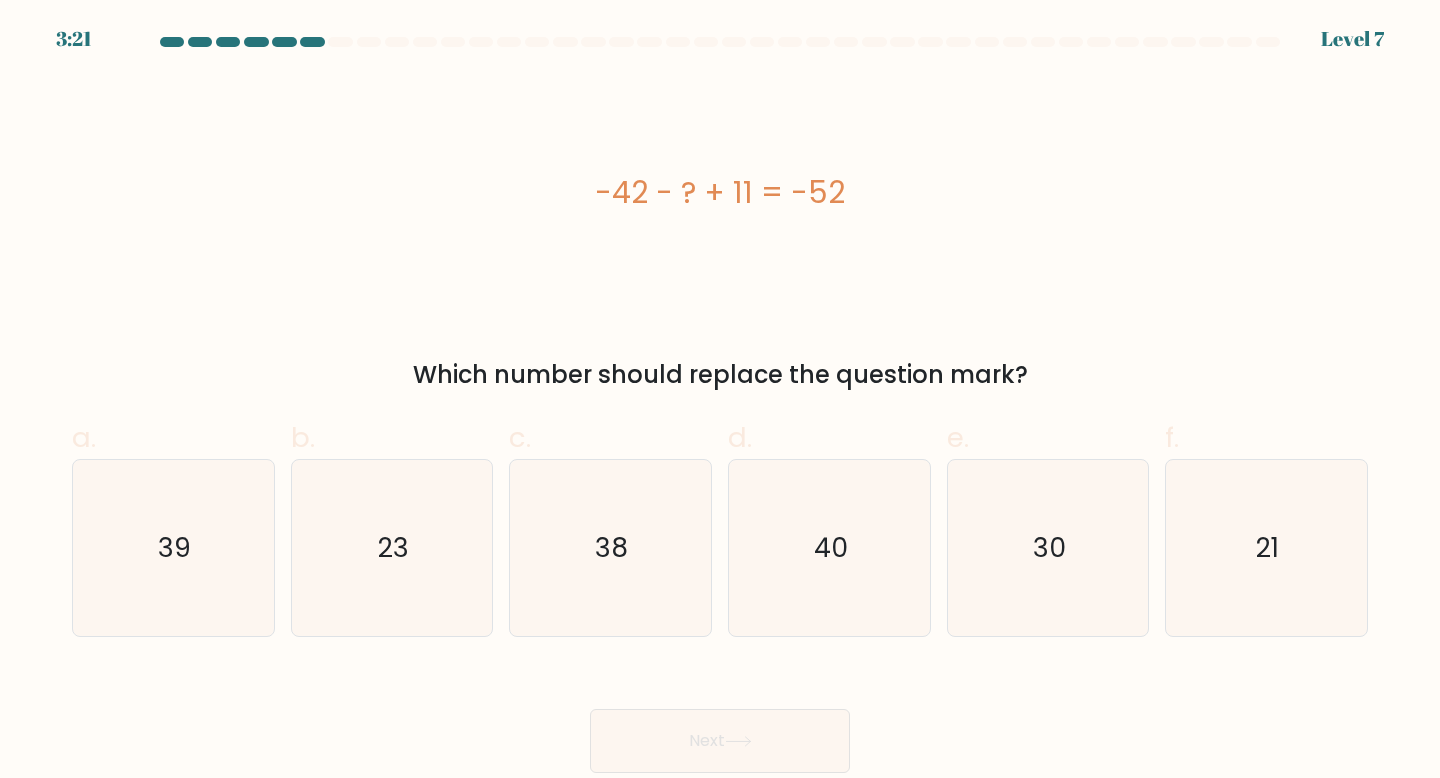 click on "Next" at bounding box center (720, 741) 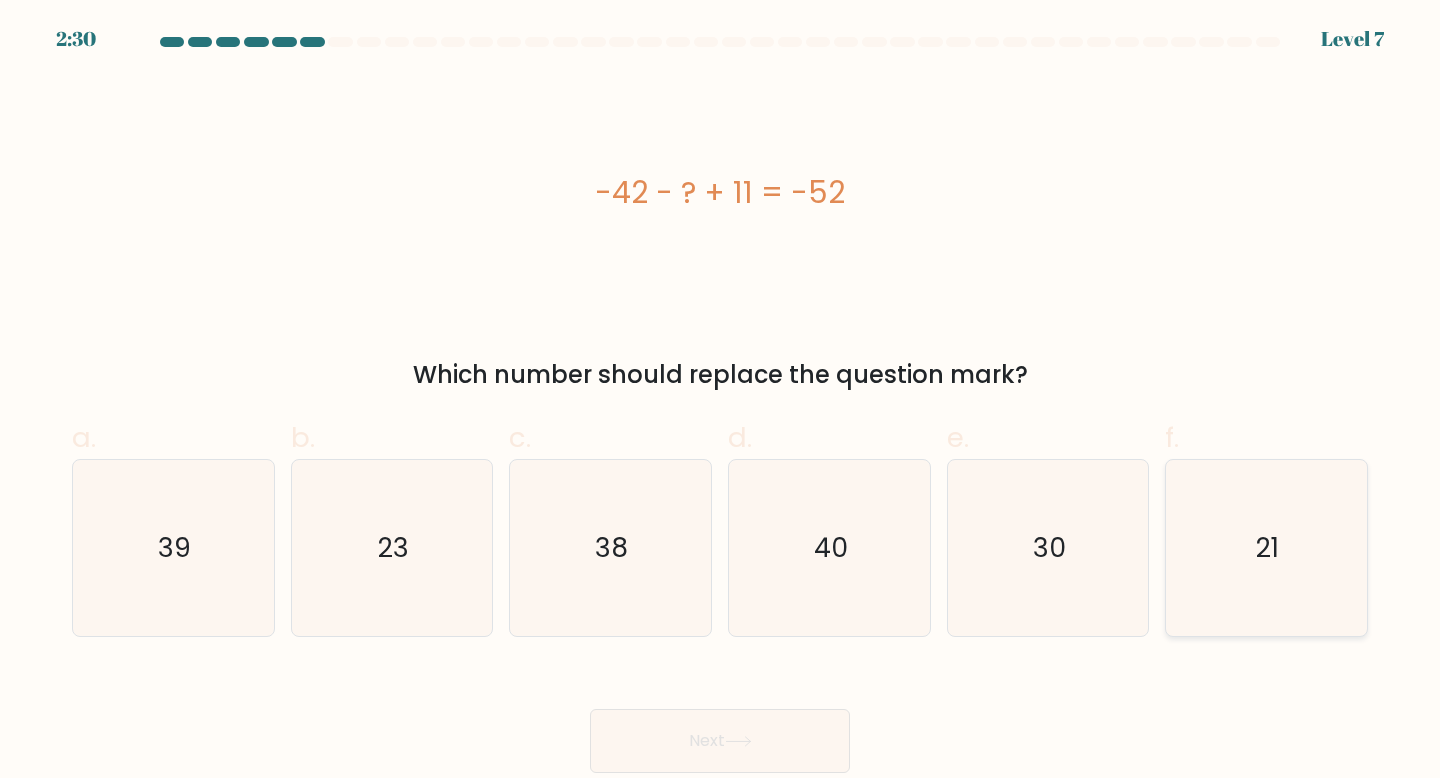 click on "21" 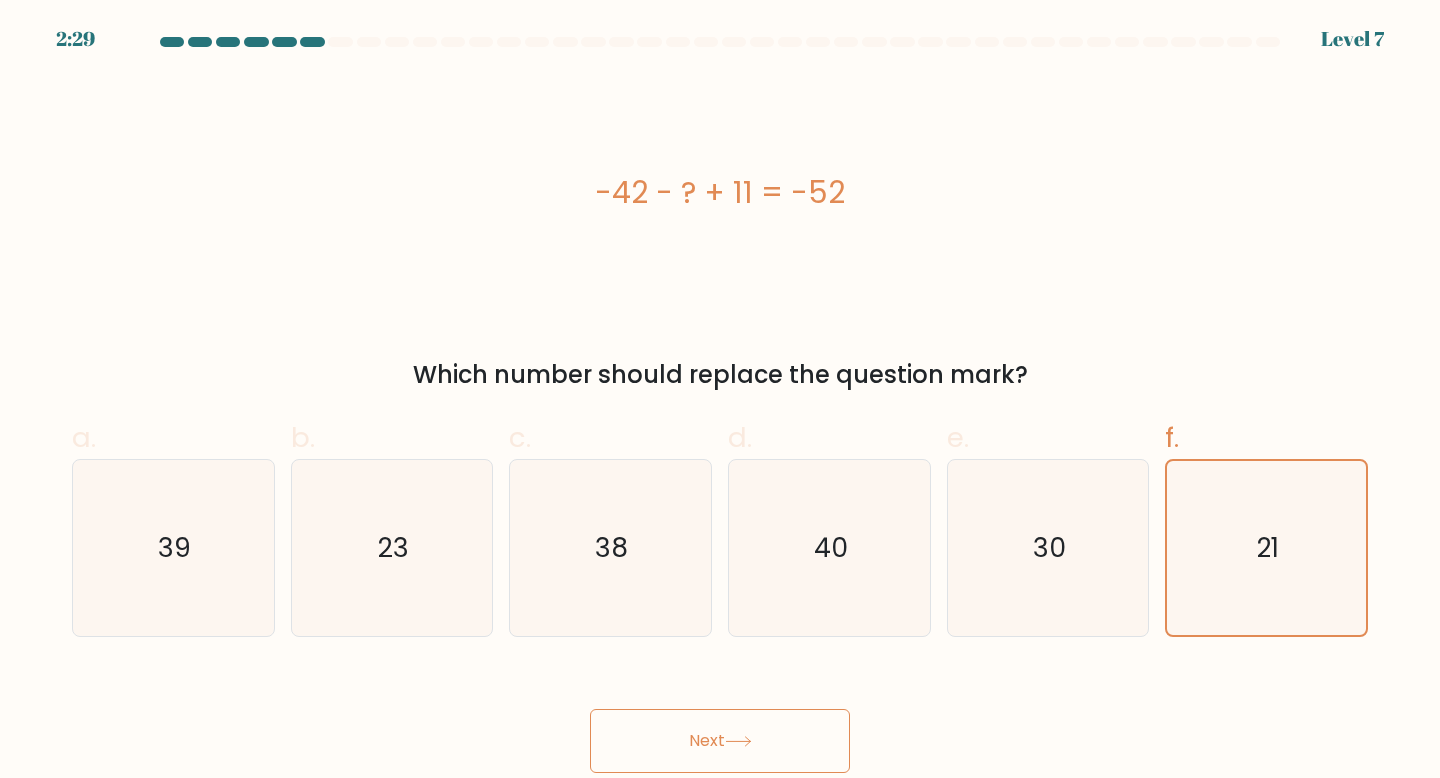 click on "Next" at bounding box center (720, 741) 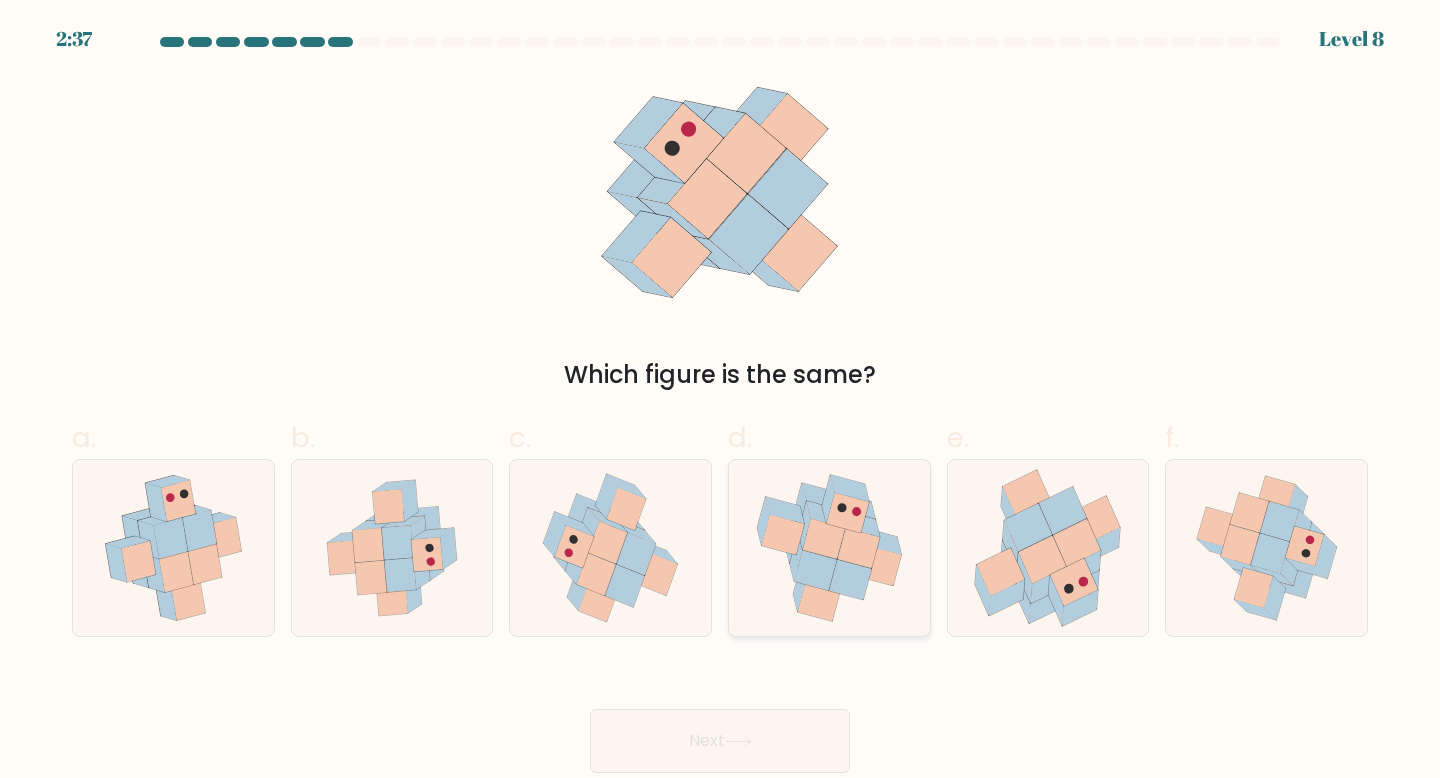 click 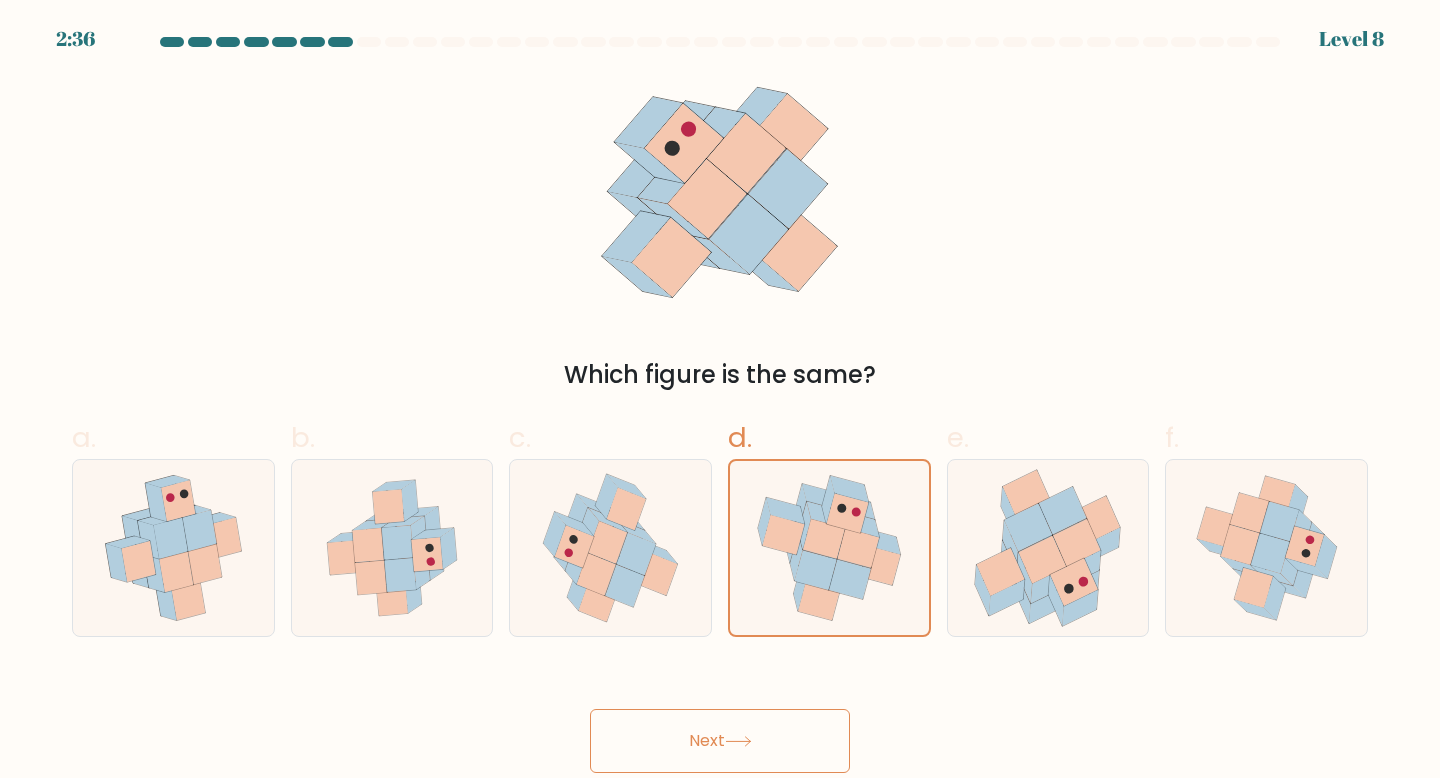 click on "Next" at bounding box center [720, 741] 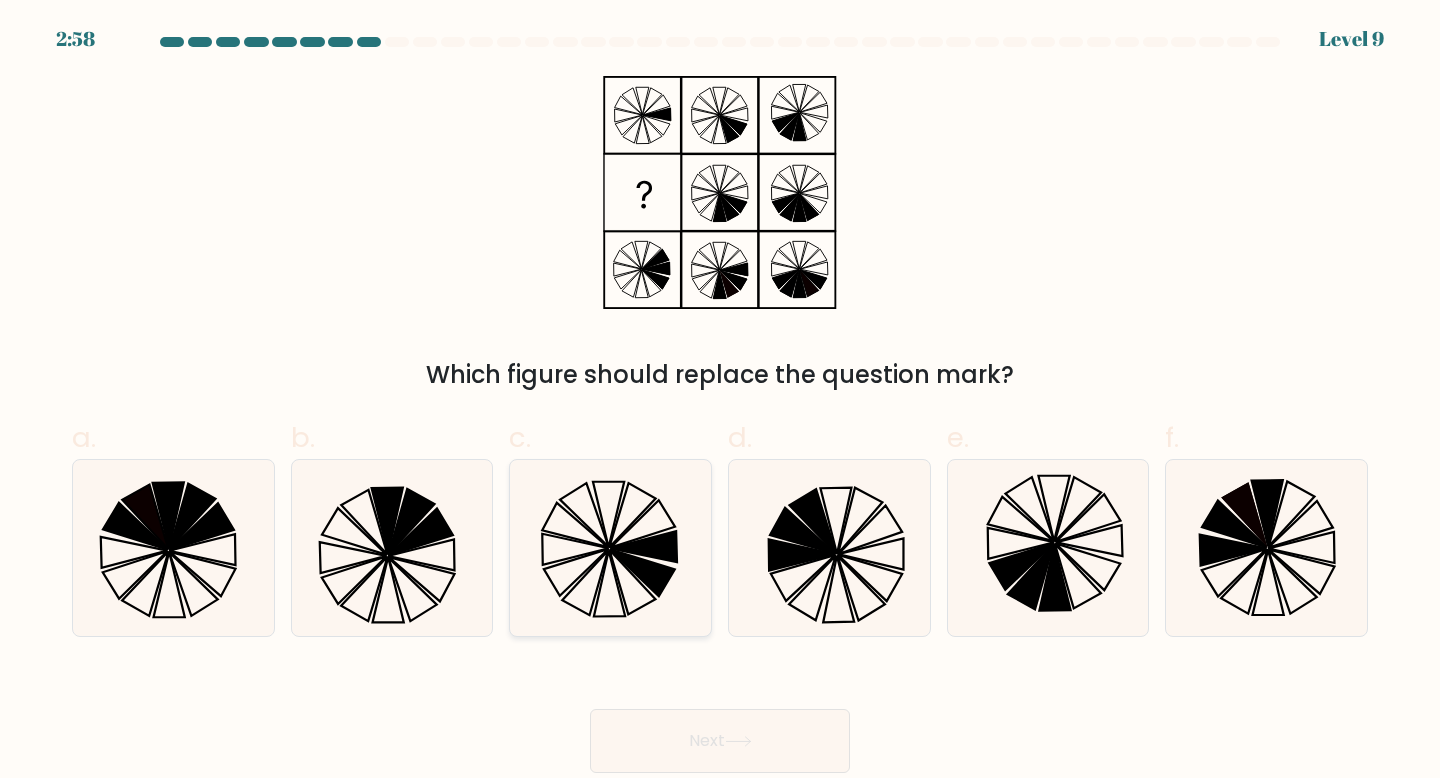 click 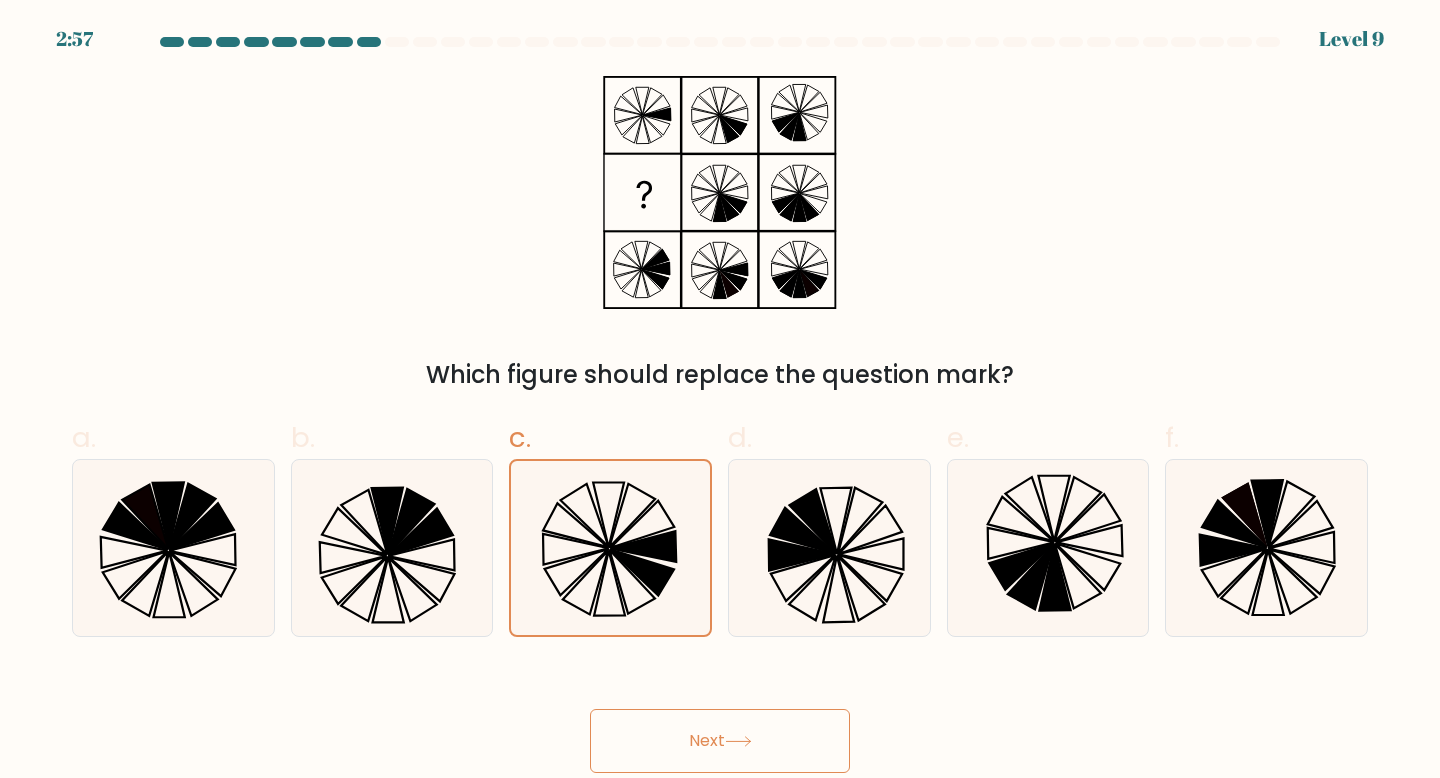 click on "Next" at bounding box center [720, 741] 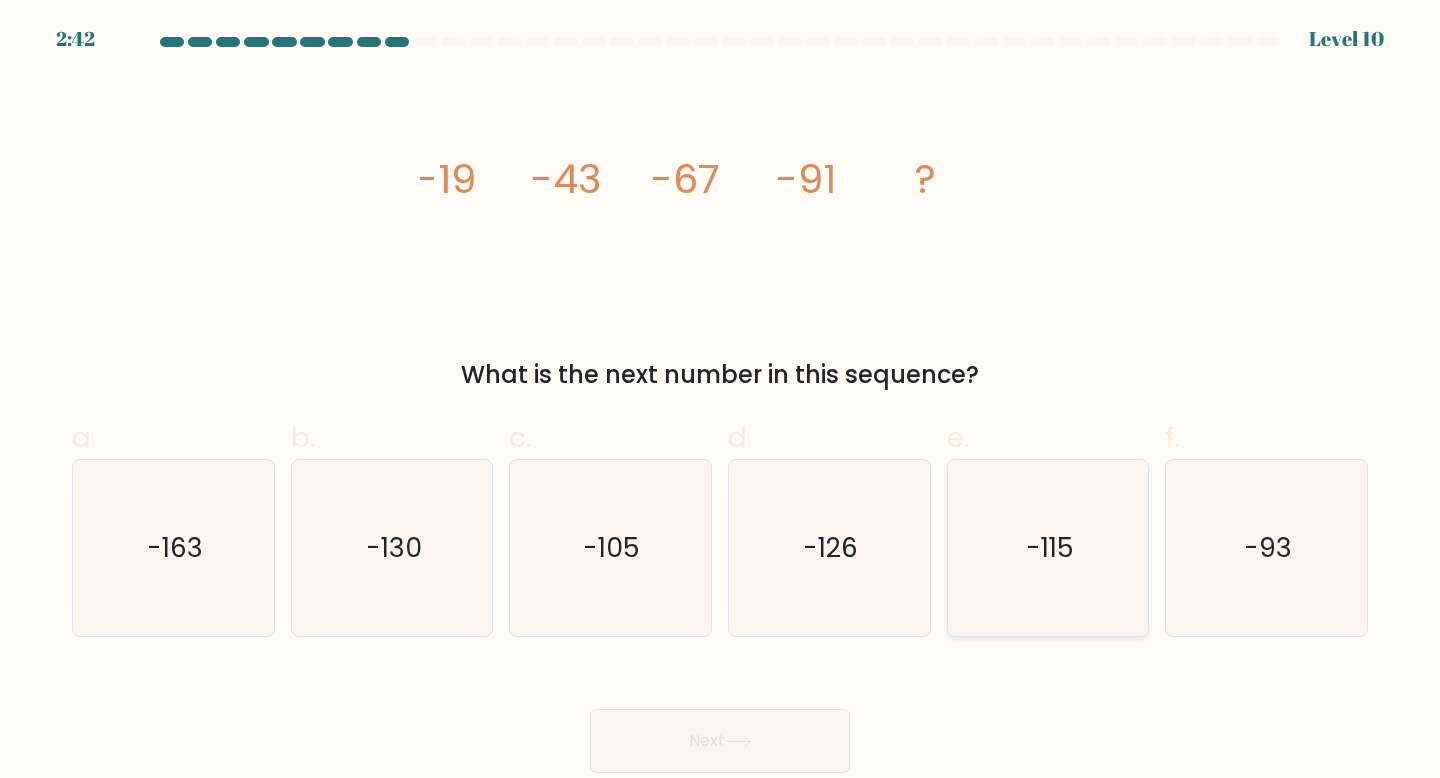 click on "-115" 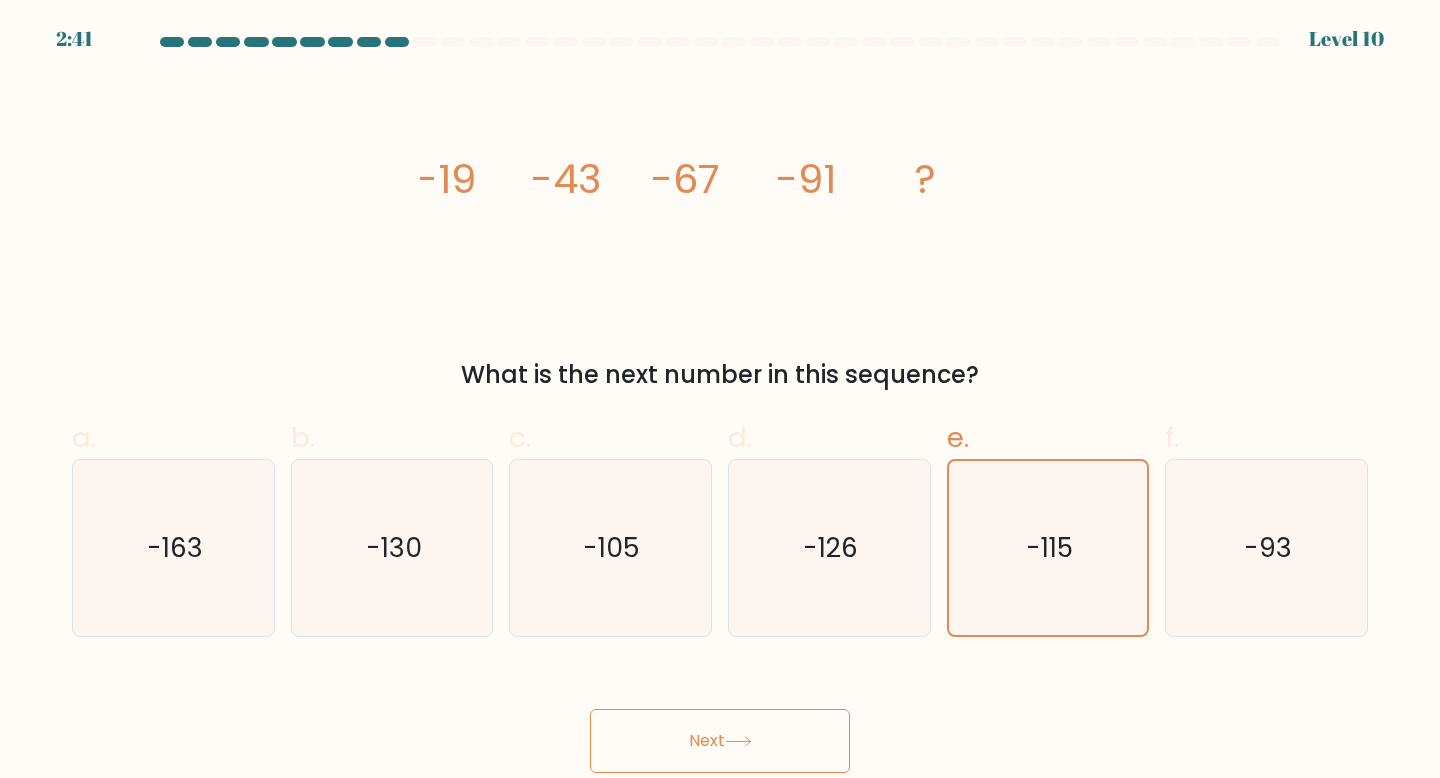 click on "Next" at bounding box center (720, 741) 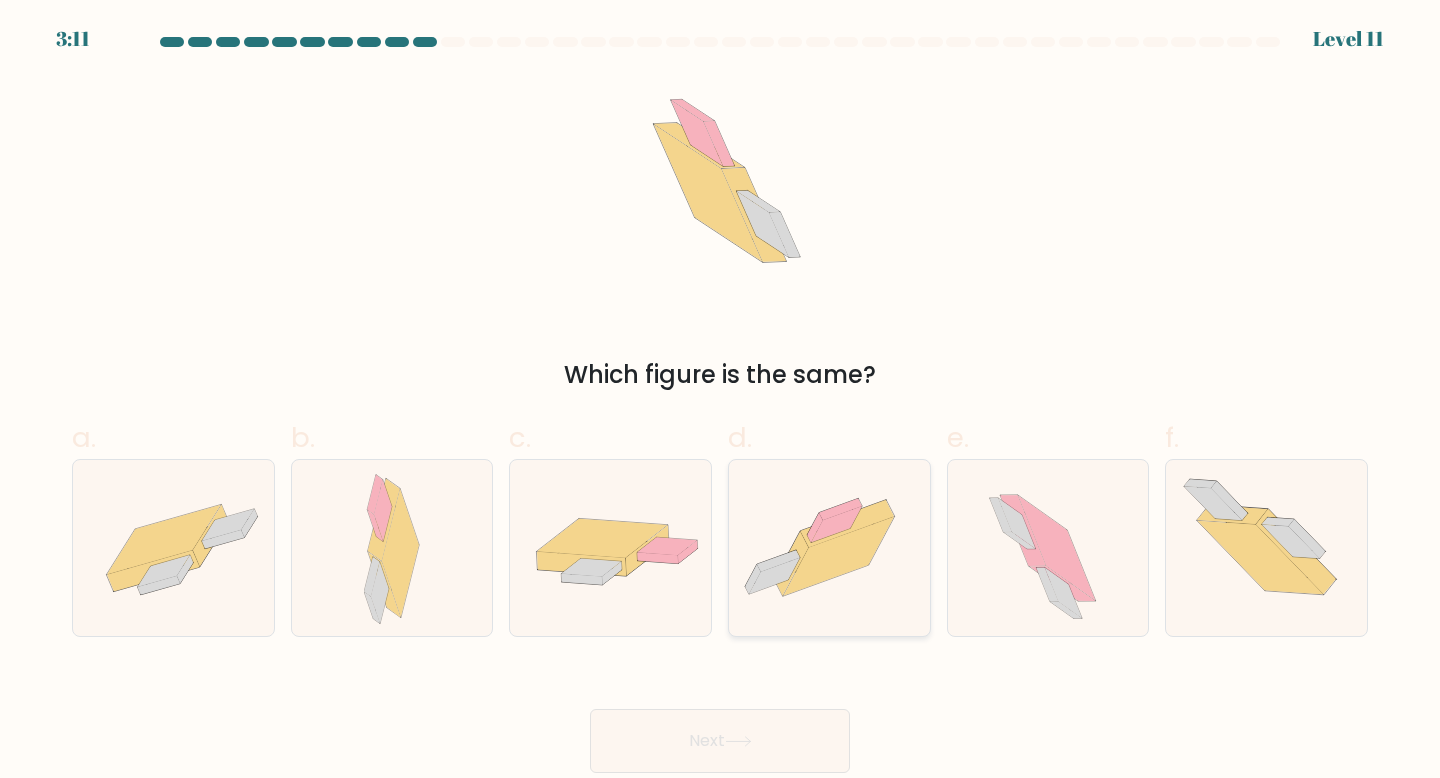 click 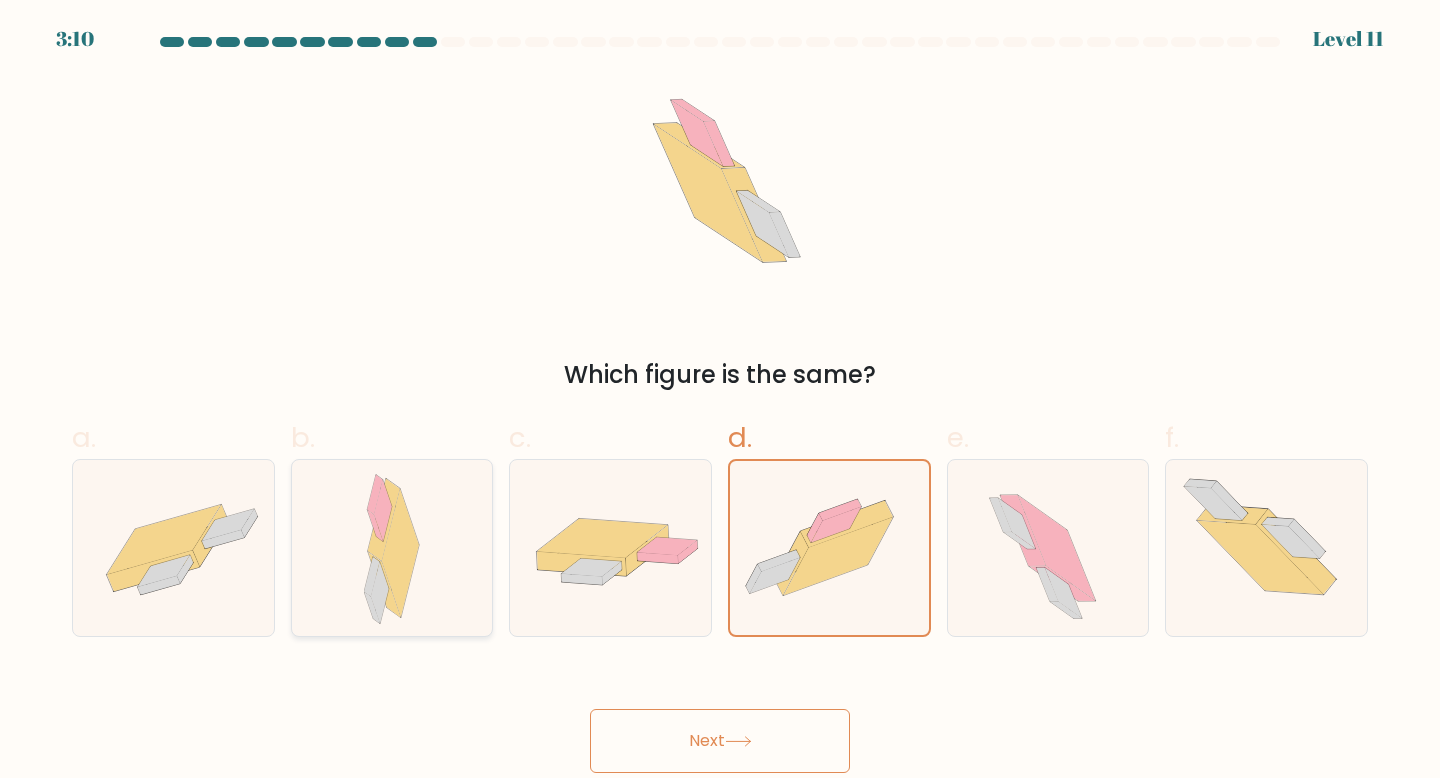 click 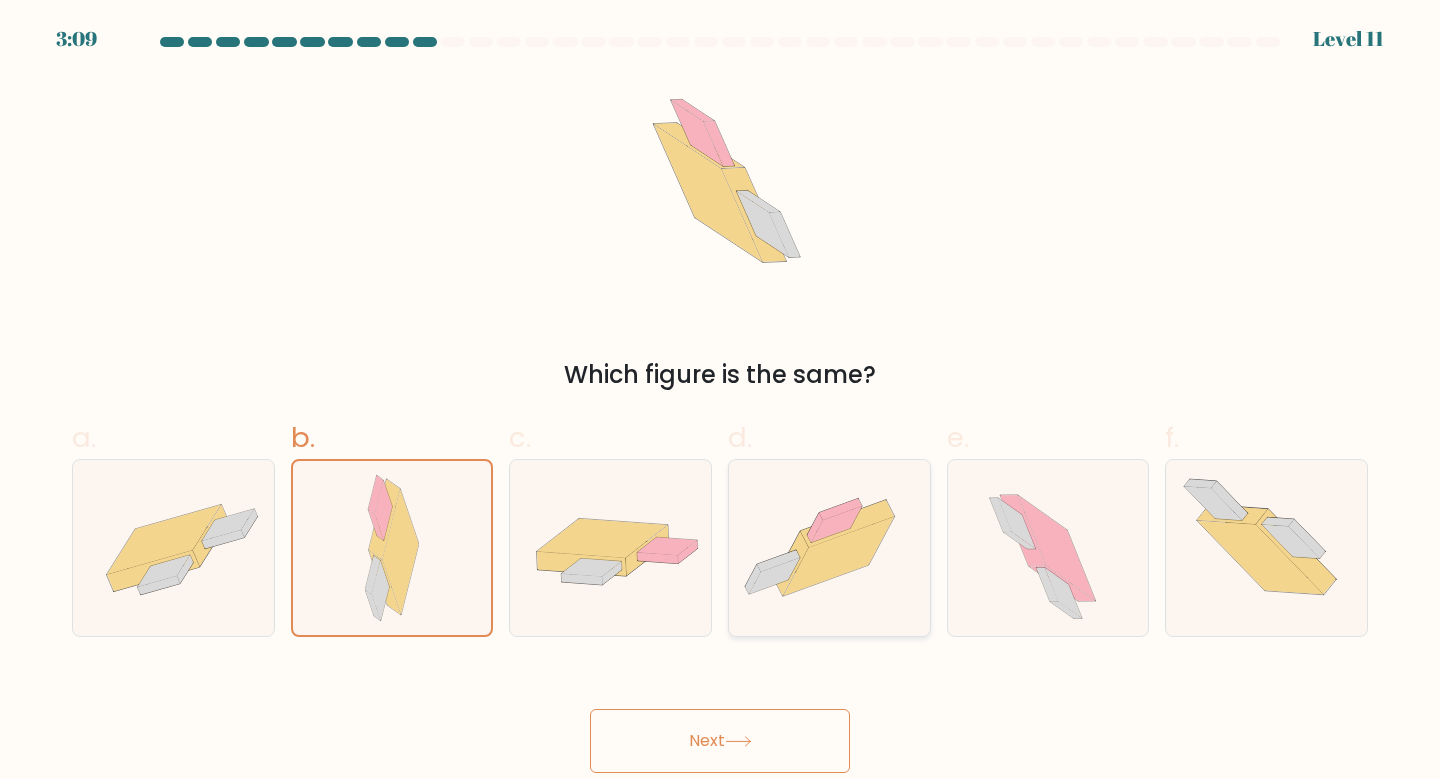 click 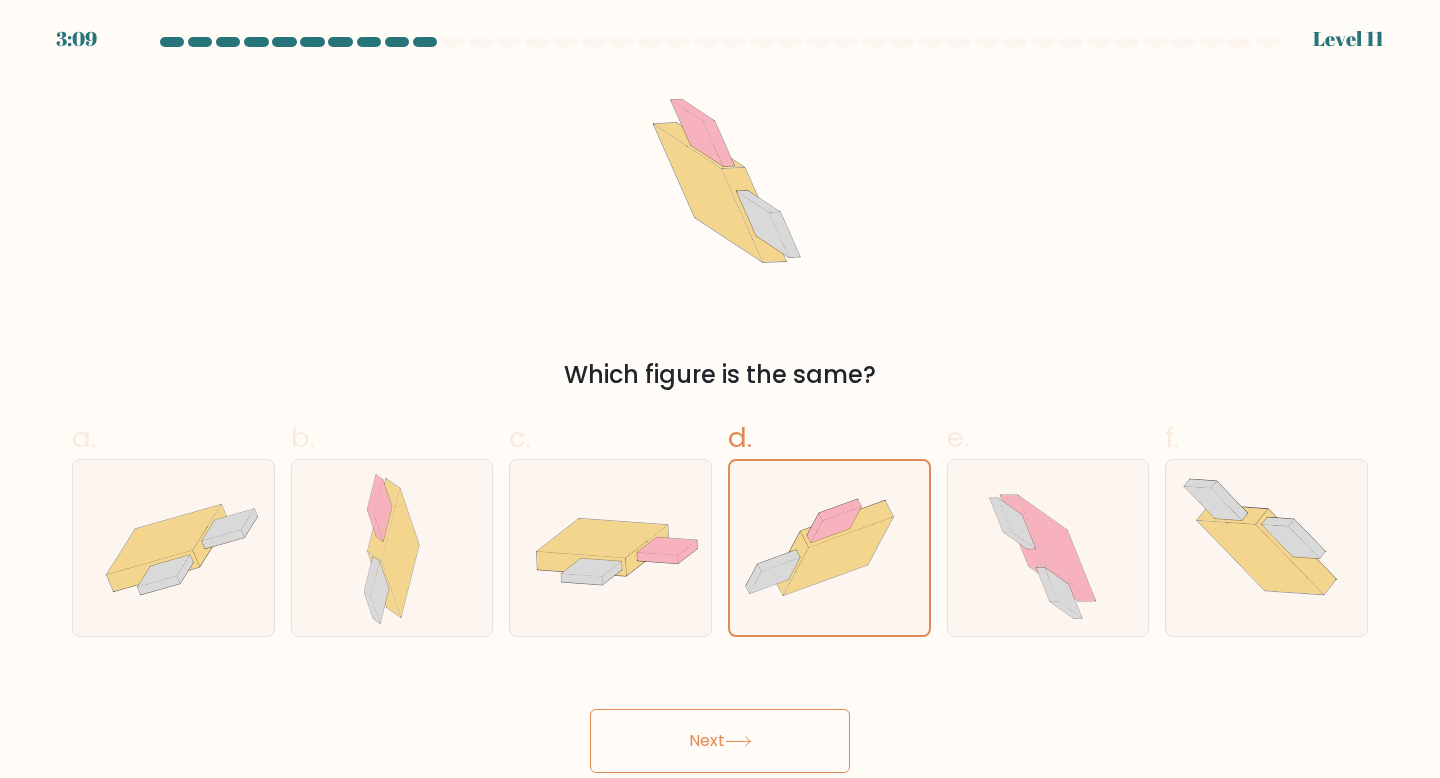 click on "Next" at bounding box center (720, 741) 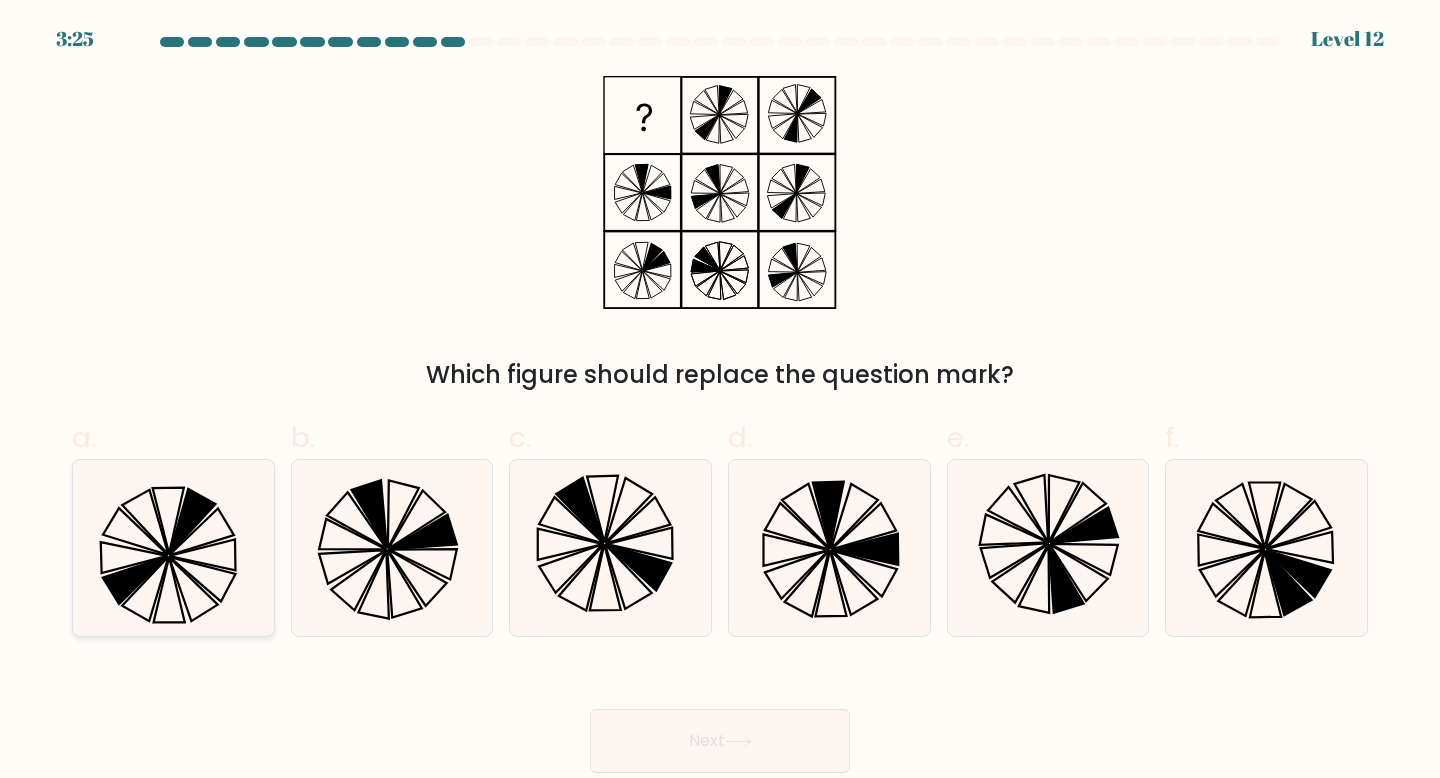 click 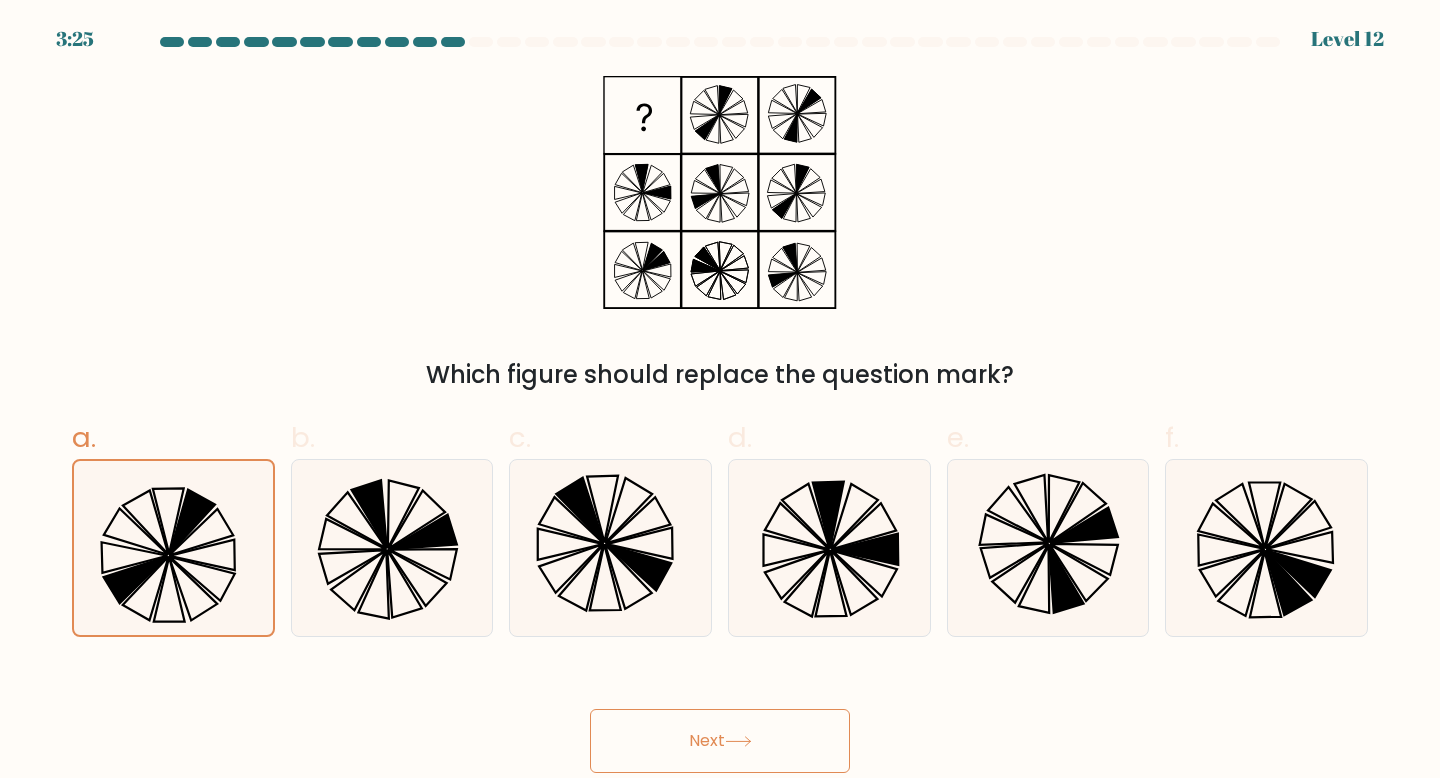 click on "Next" at bounding box center (720, 741) 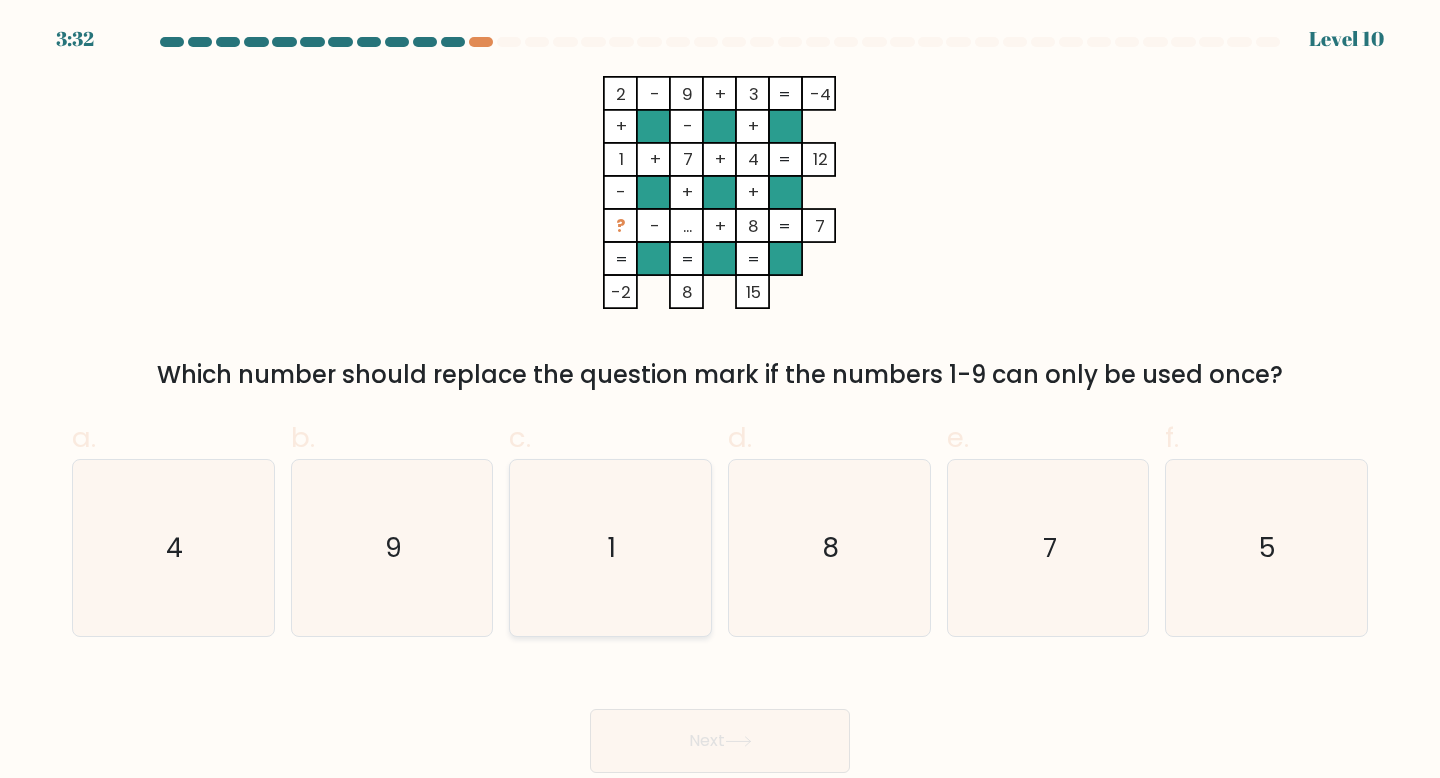 click on "1" 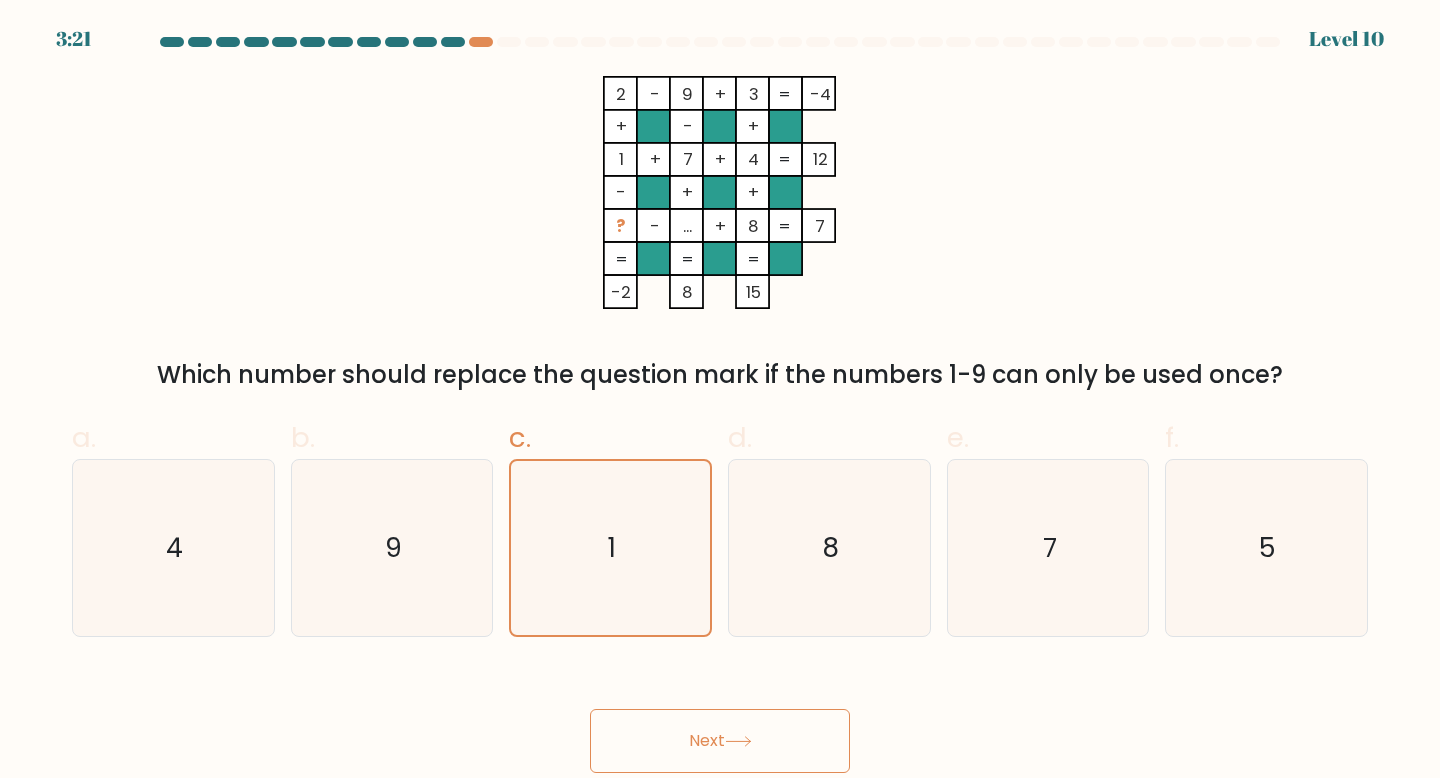 click on "Next" at bounding box center [720, 741] 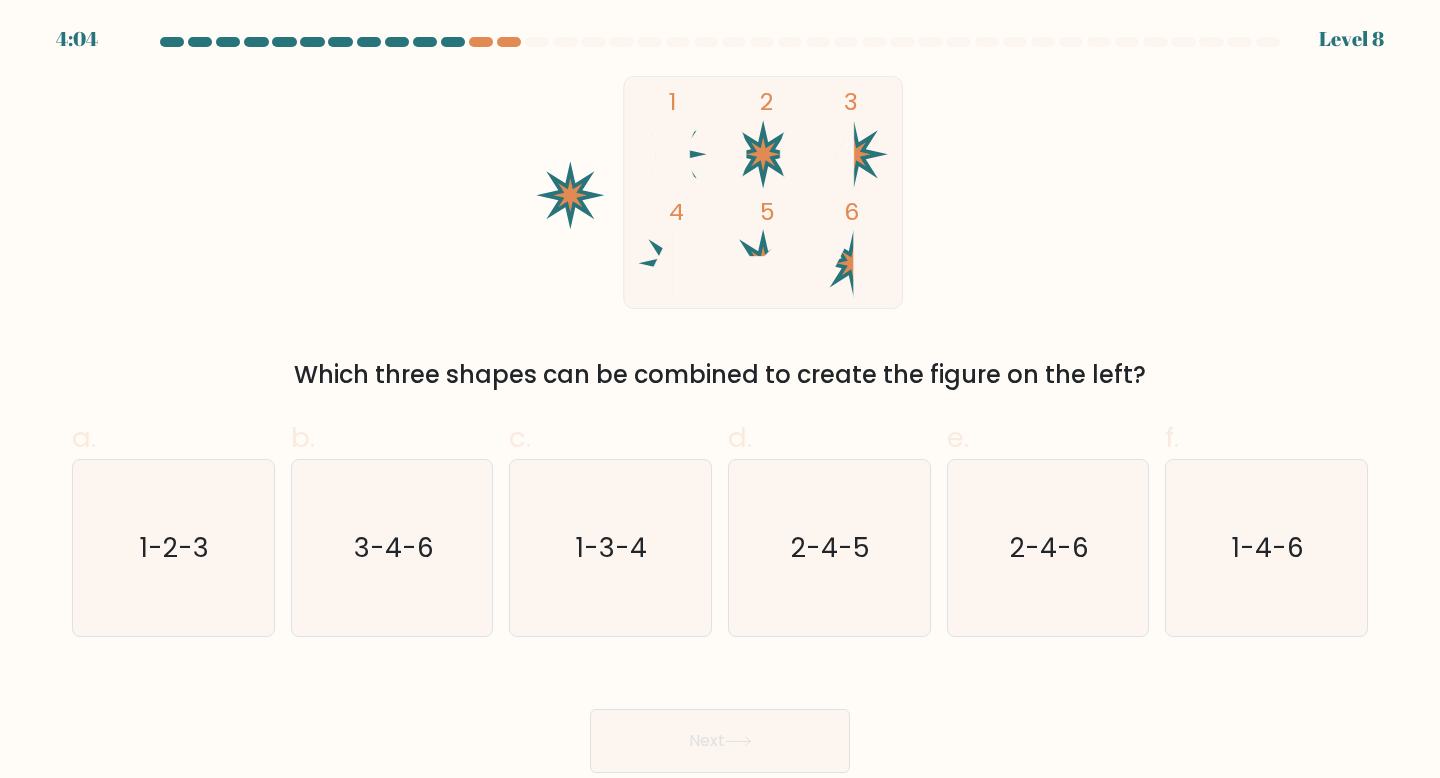 click on "Next" at bounding box center (720, 741) 